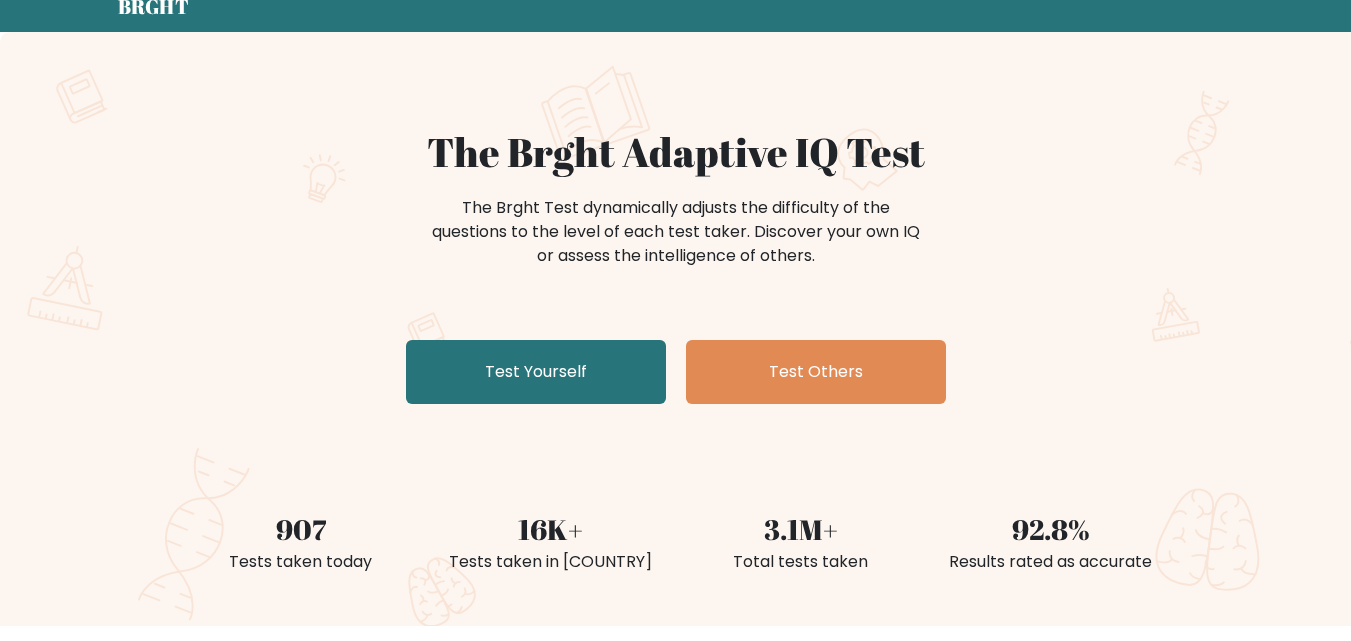 scroll, scrollTop: 79, scrollLeft: 0, axis: vertical 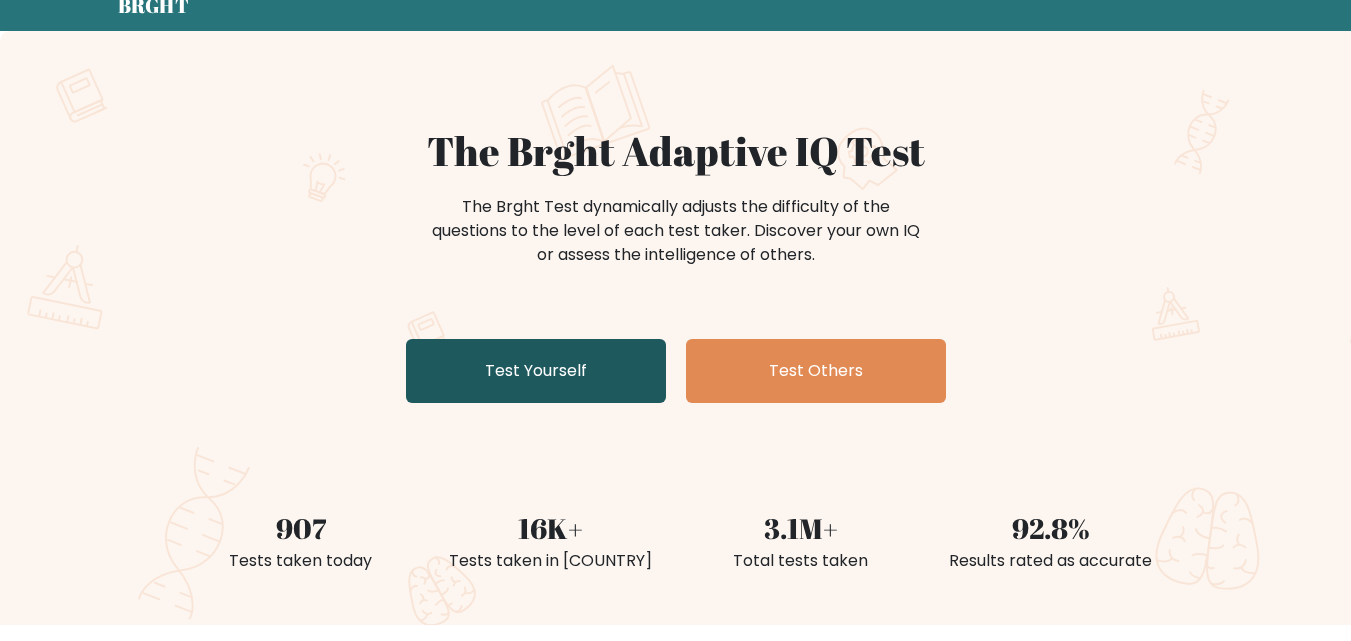 click on "Test Yourself" at bounding box center [536, 371] 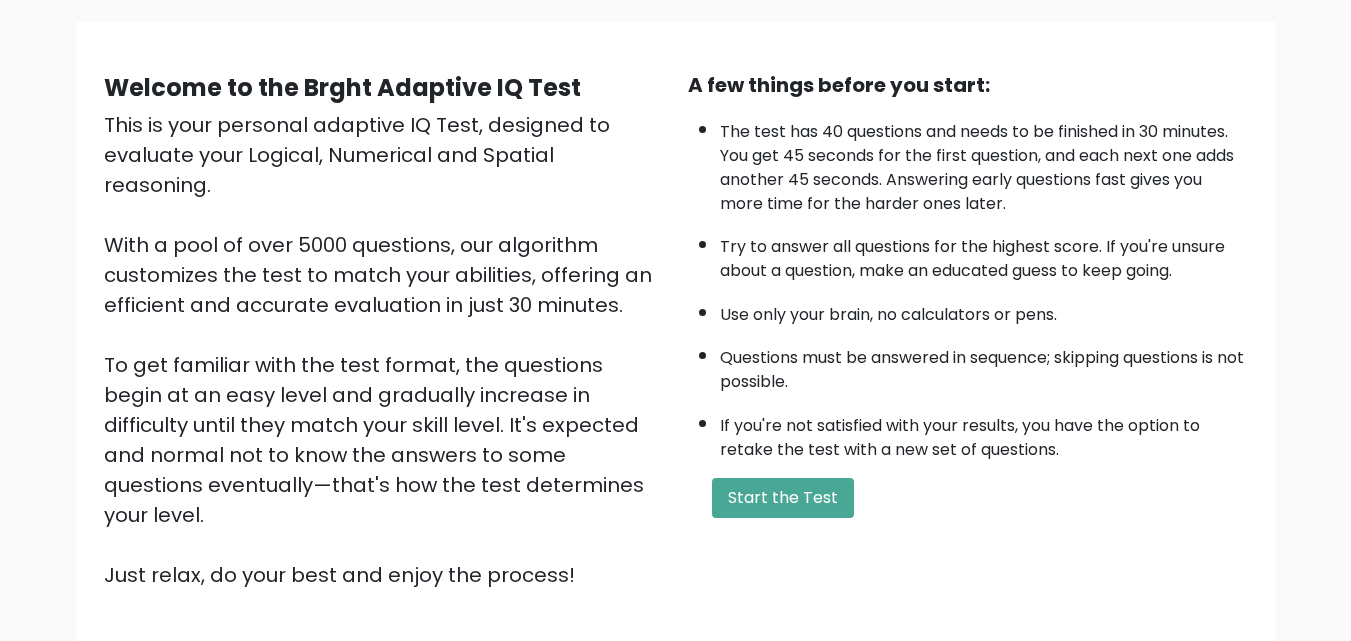 scroll, scrollTop: 137, scrollLeft: 0, axis: vertical 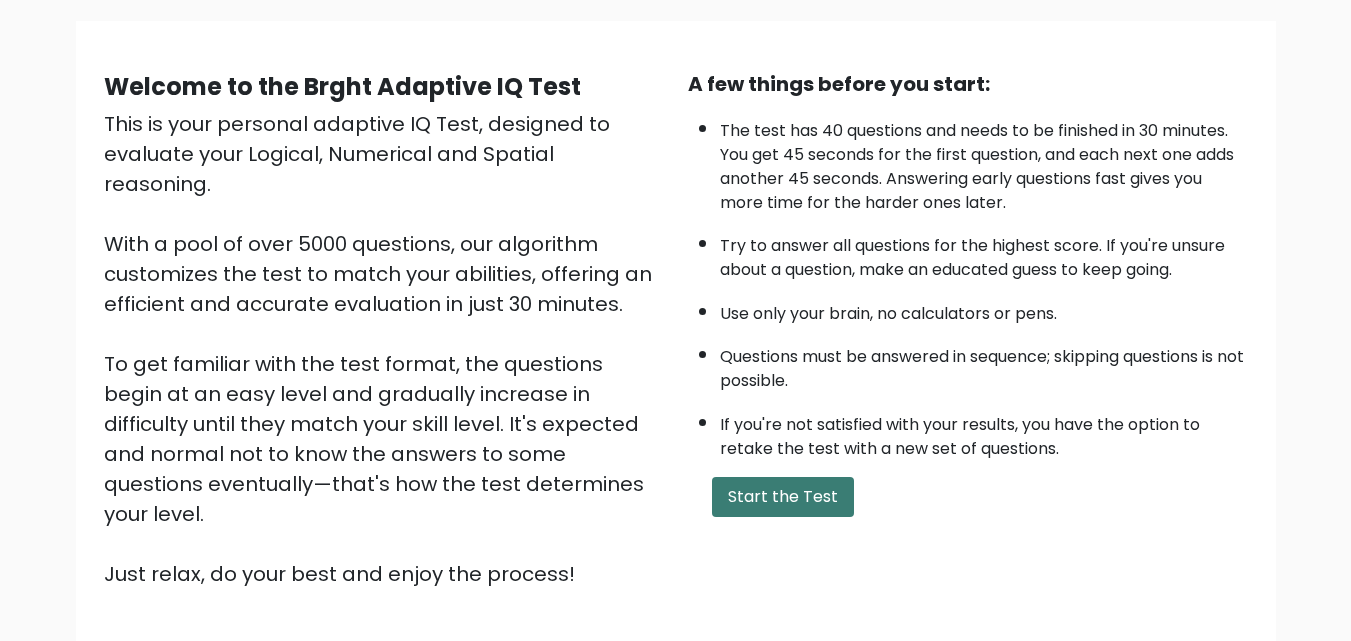 click on "Start the Test" at bounding box center [783, 497] 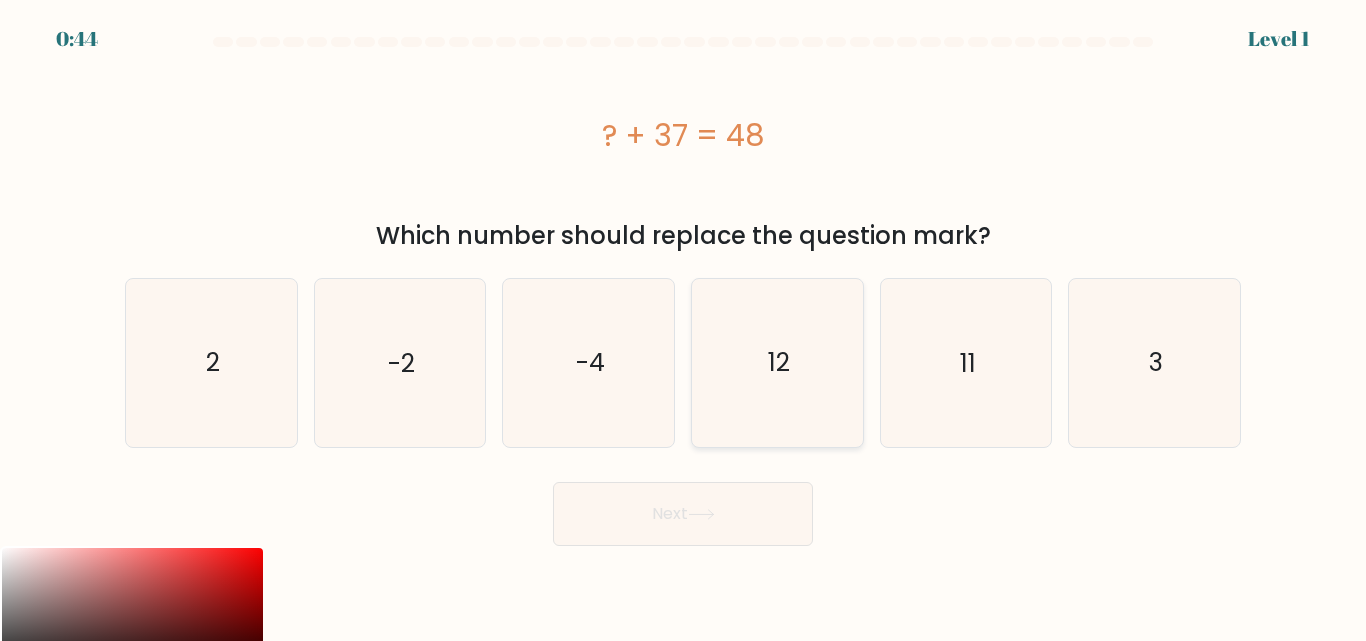 scroll, scrollTop: 0, scrollLeft: 0, axis: both 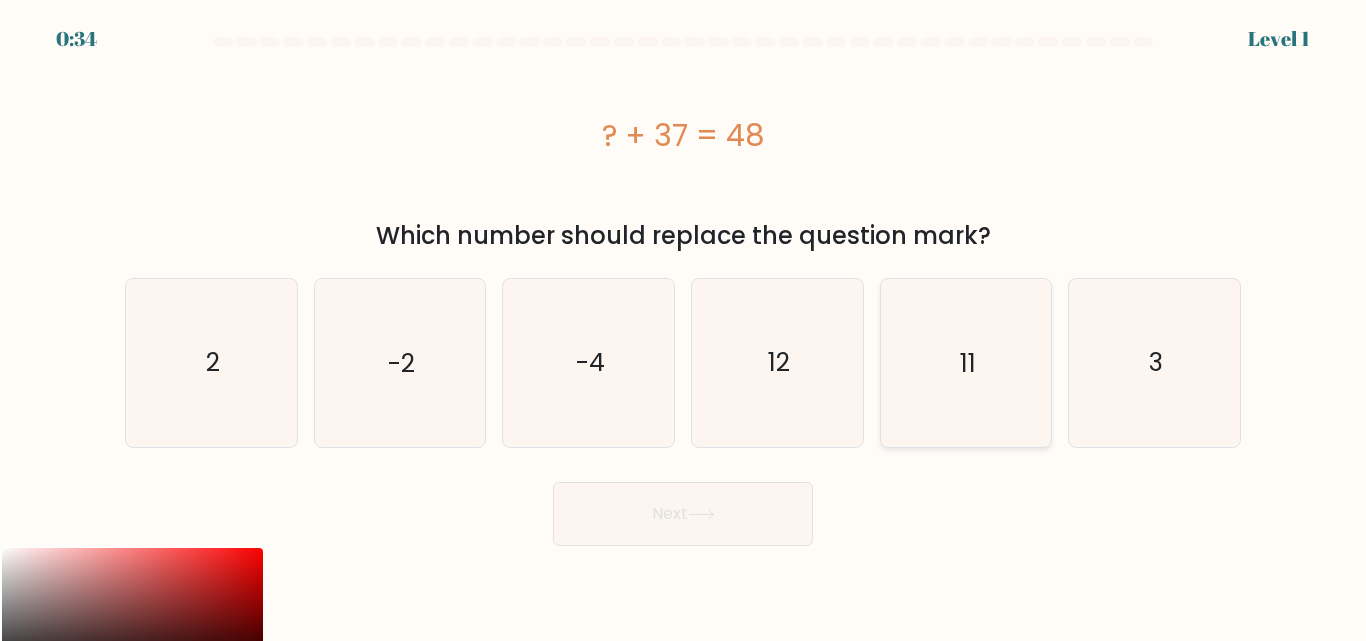 click on "11" 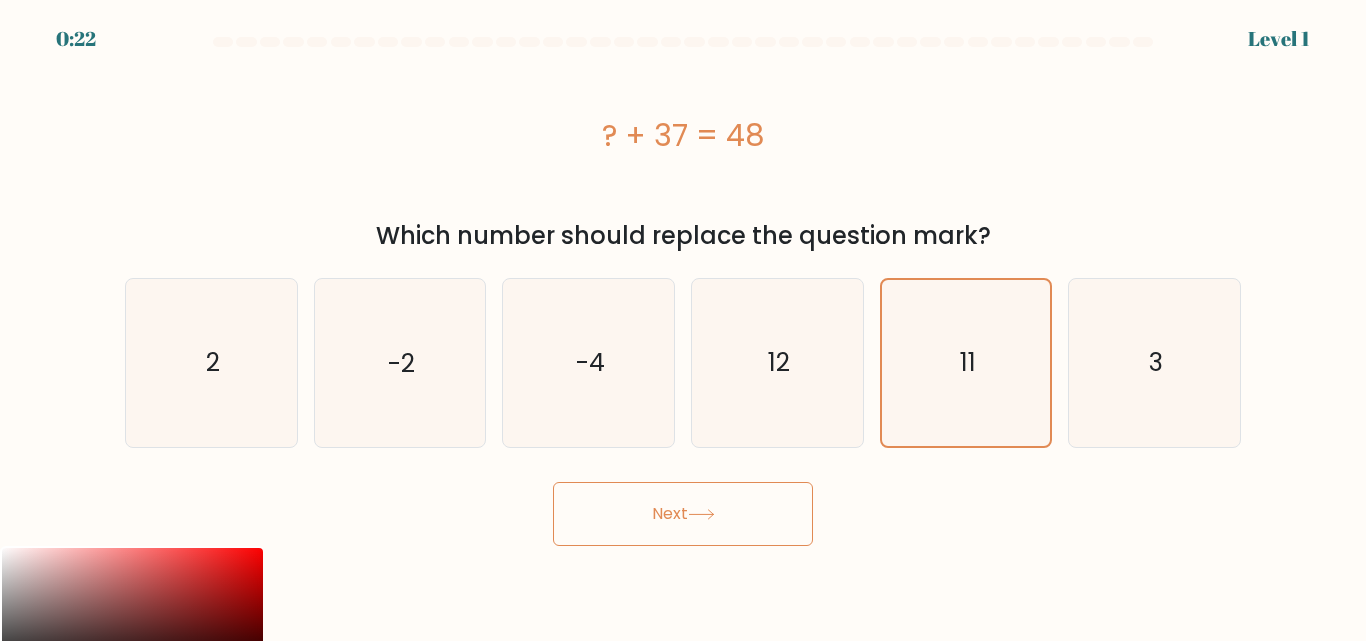 click on "Next" at bounding box center [683, 514] 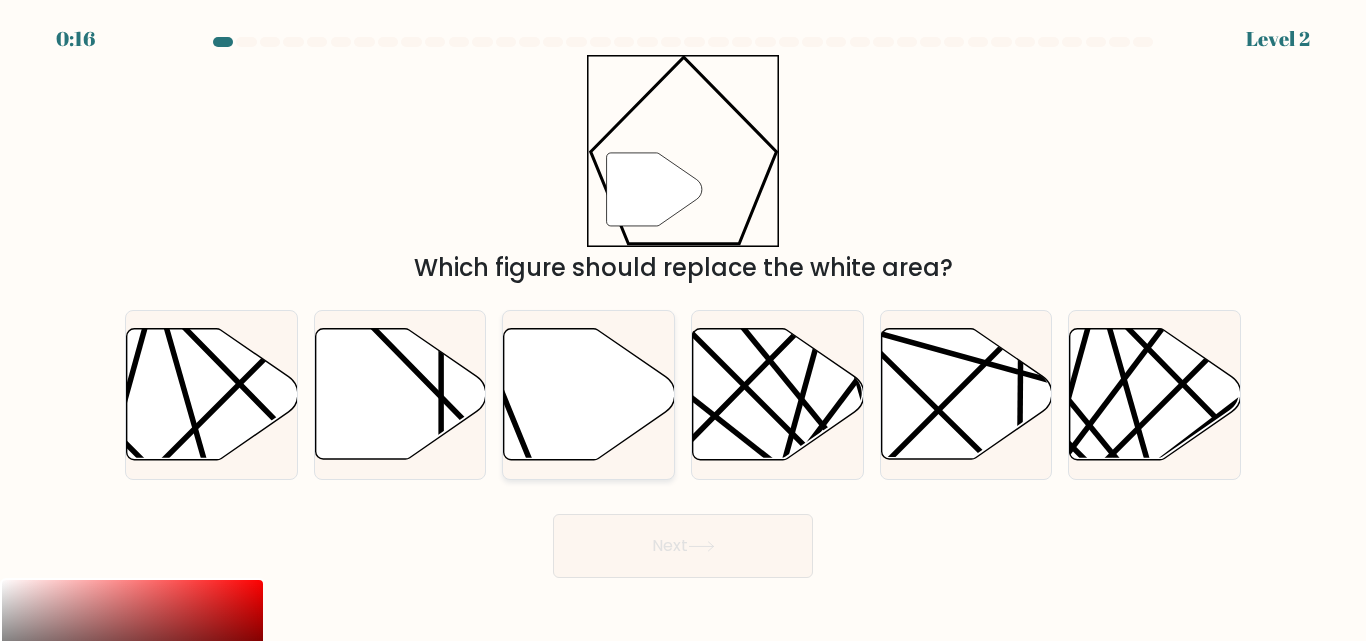 click 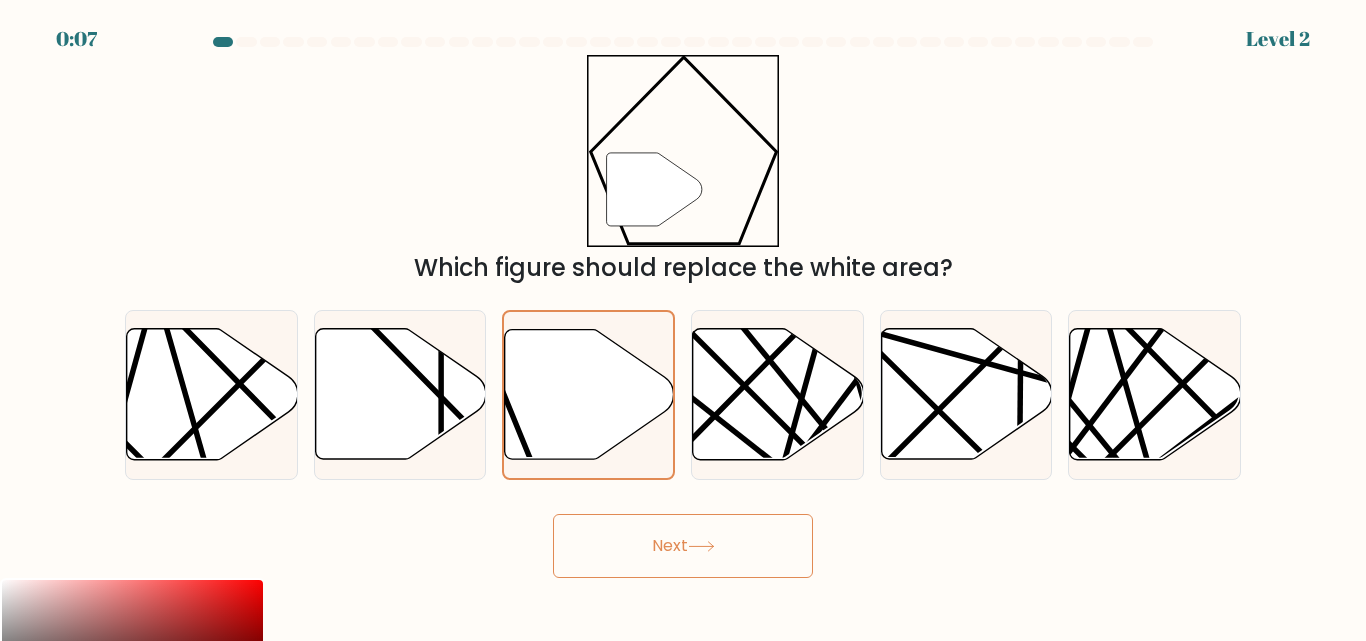click on "Next" at bounding box center (683, 546) 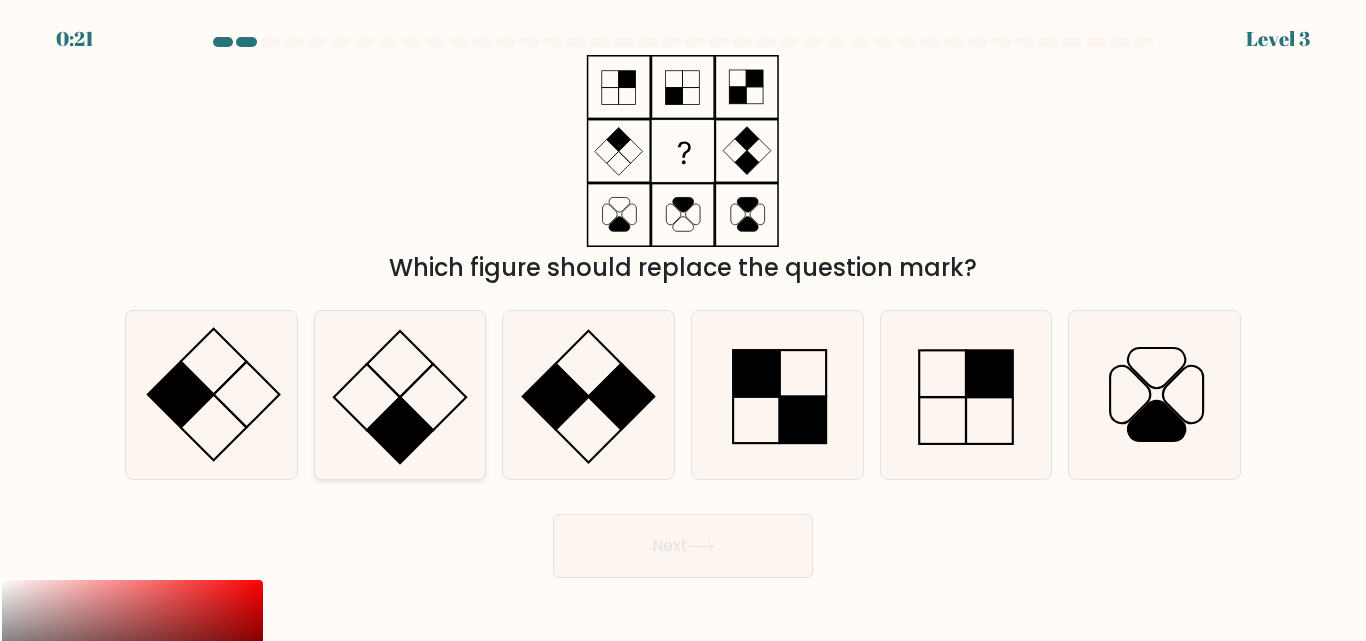 click 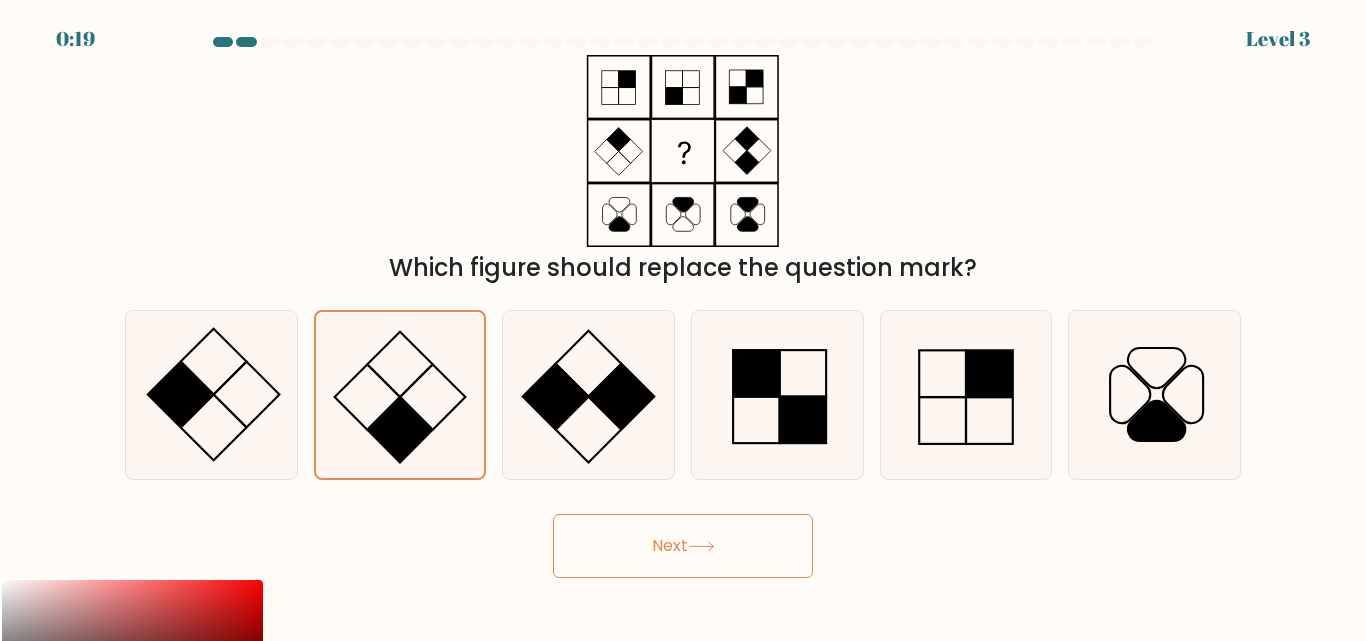 click on "Next" at bounding box center [683, 546] 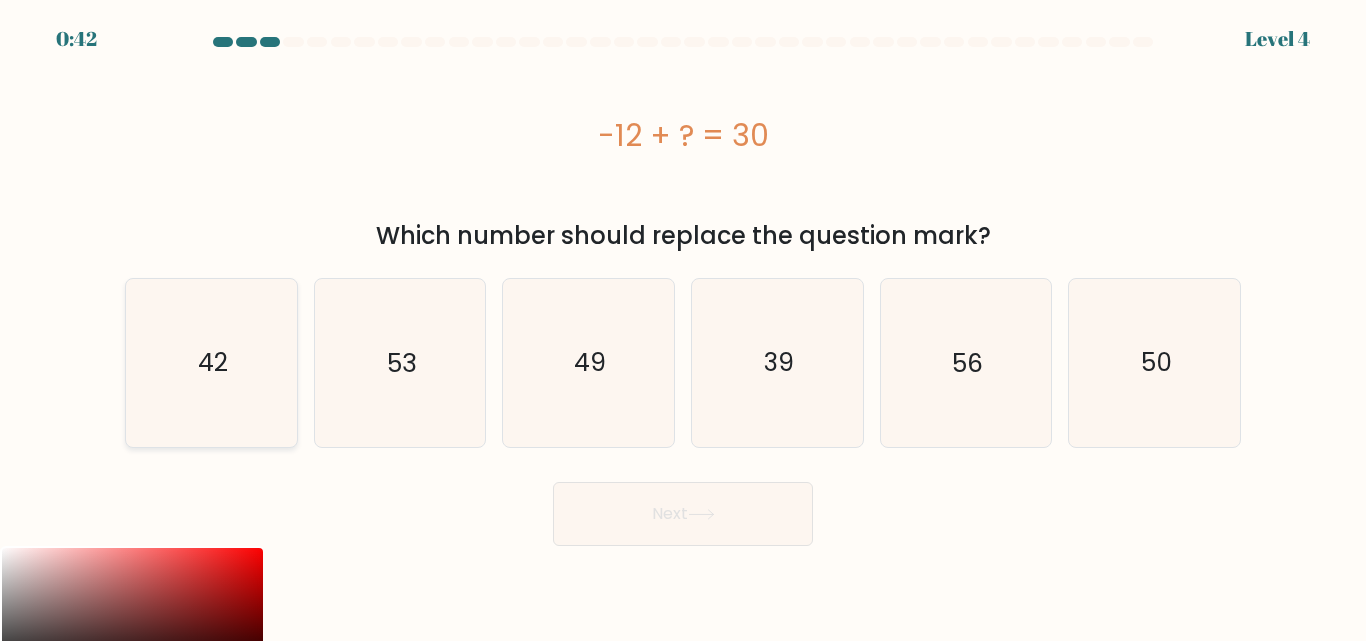 click on "42" 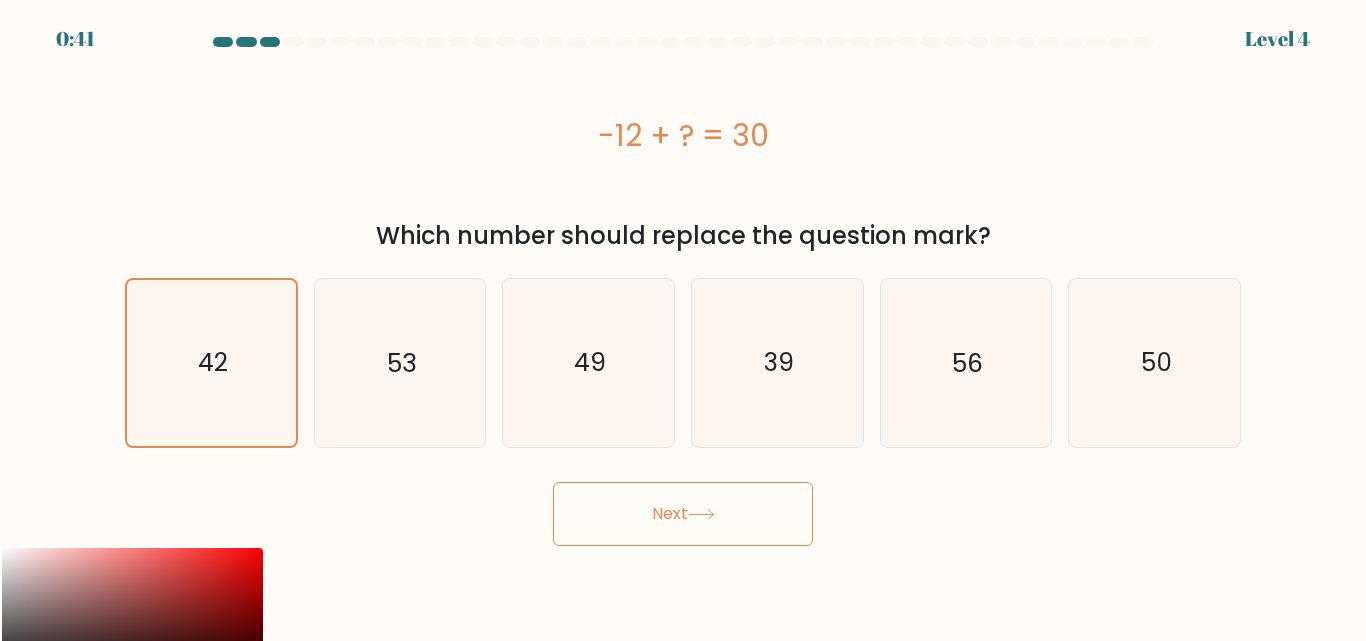 click on "Next" at bounding box center [683, 514] 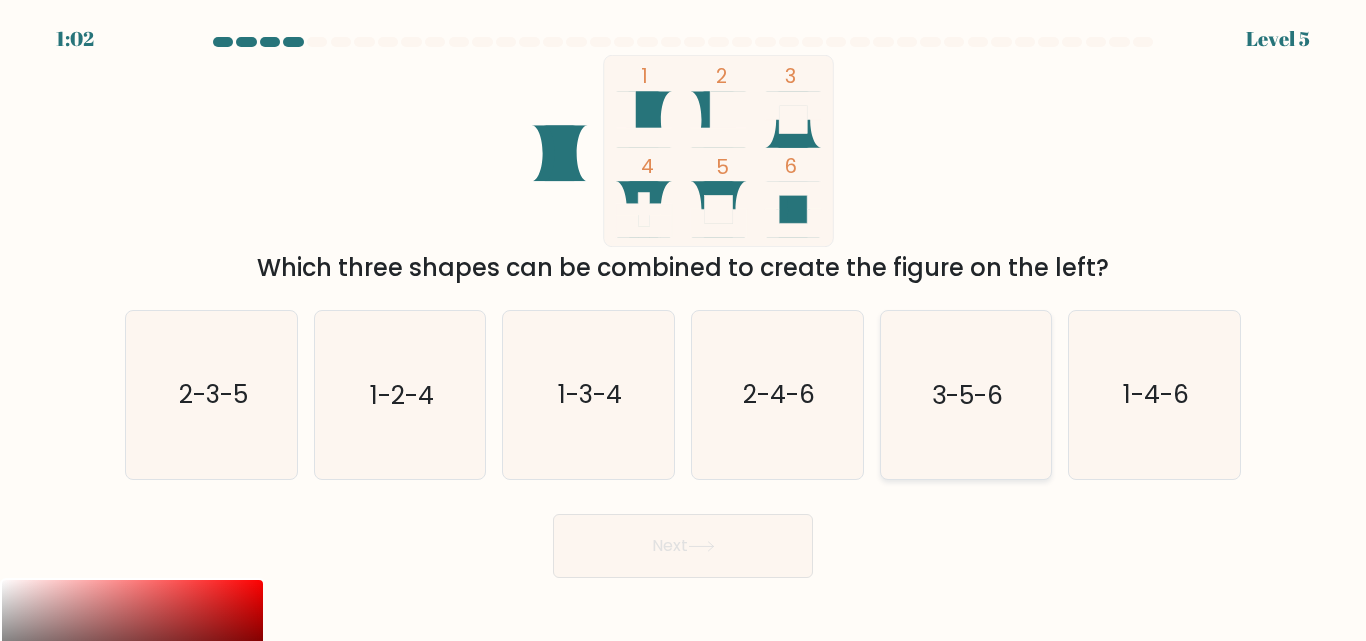 click on "3-5-6" 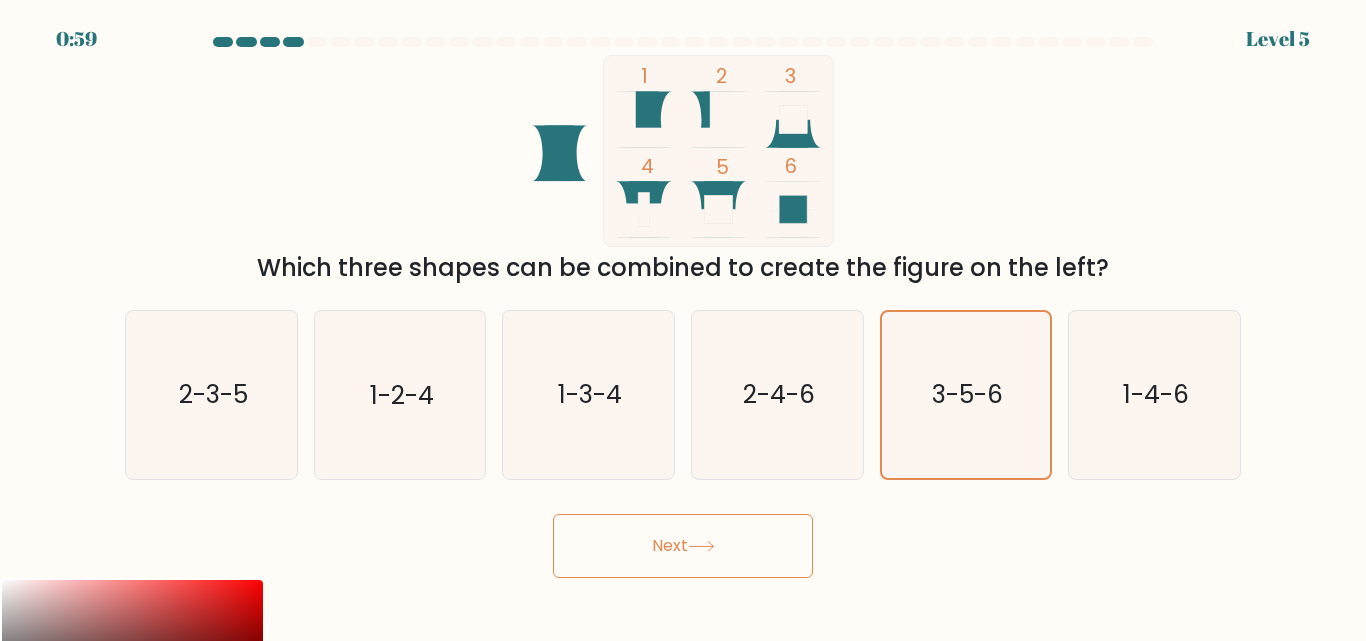 click on "Next" at bounding box center (683, 546) 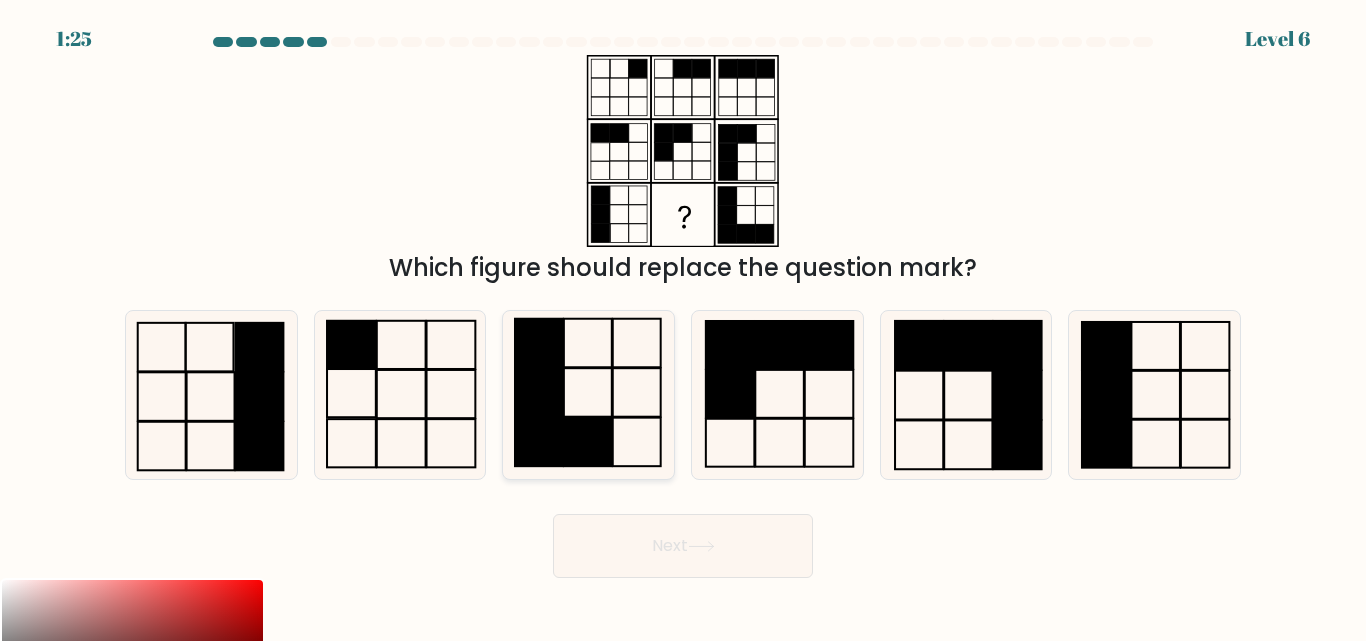 click 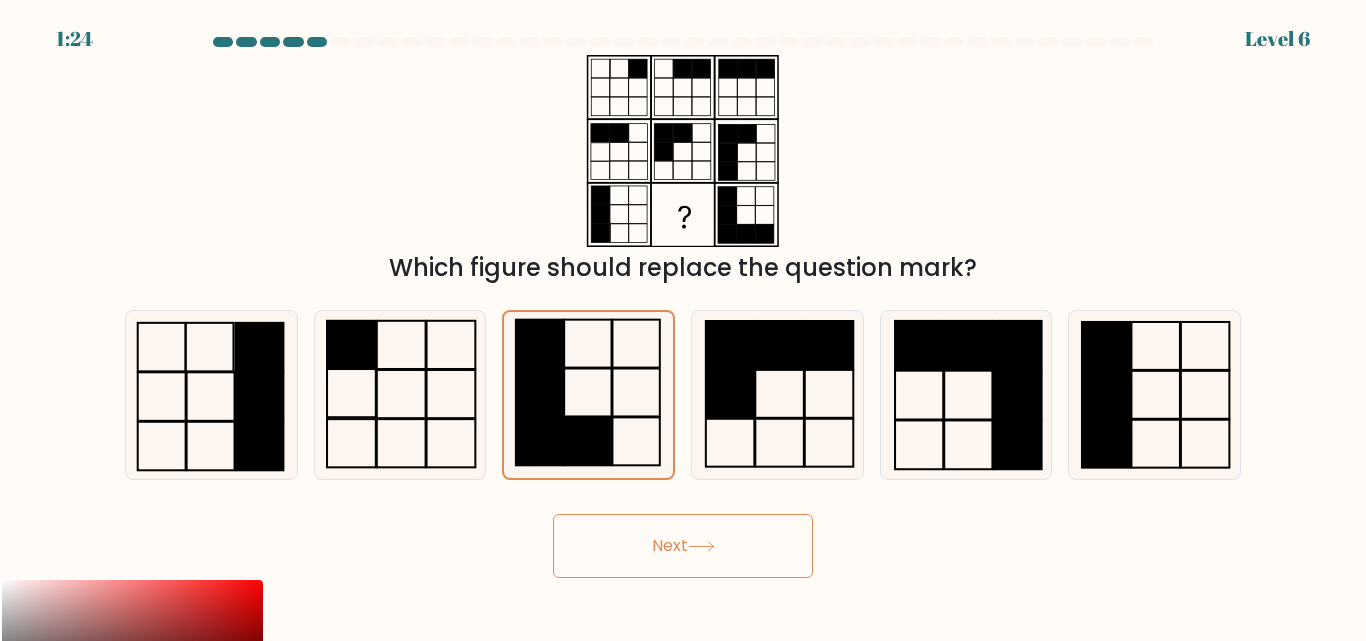 click on "Next" at bounding box center (683, 546) 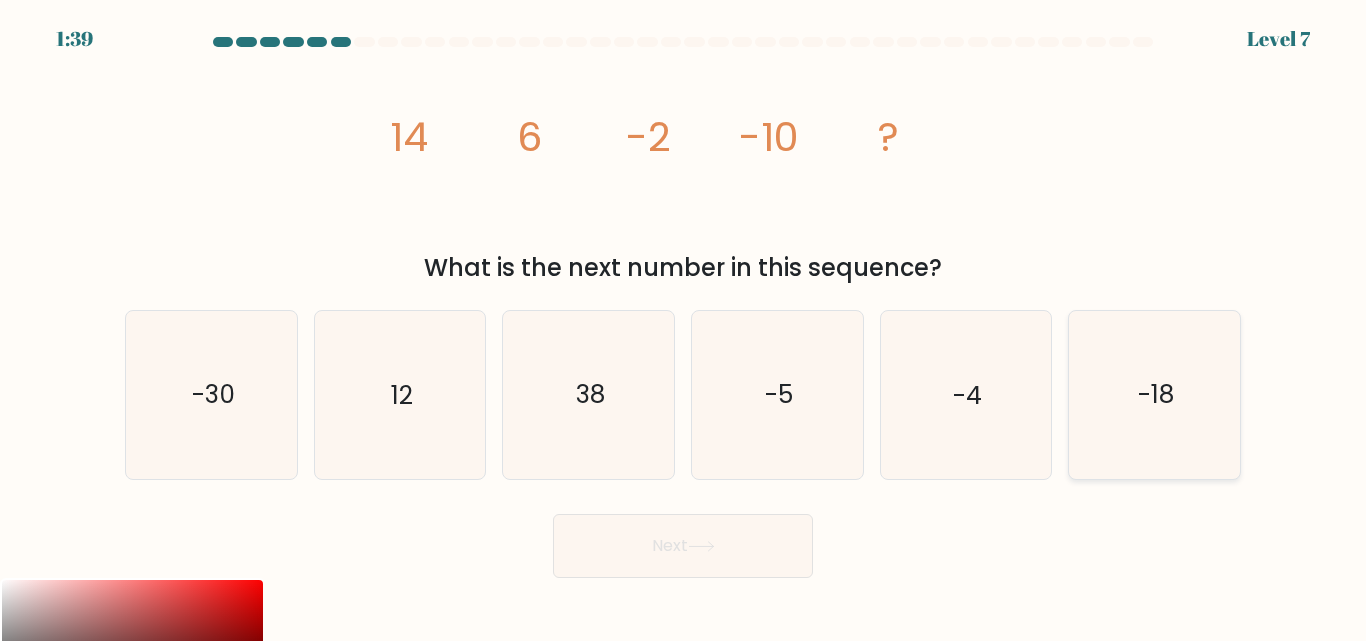 click on "-18" 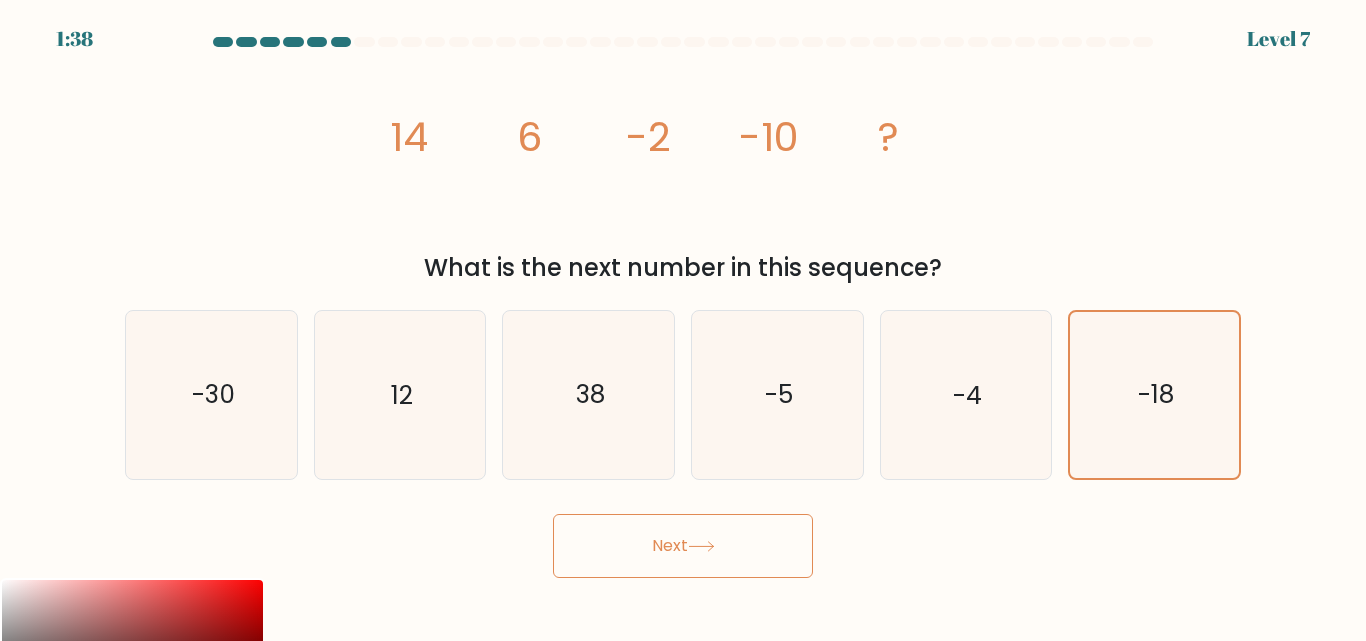 click on "Next" at bounding box center [683, 546] 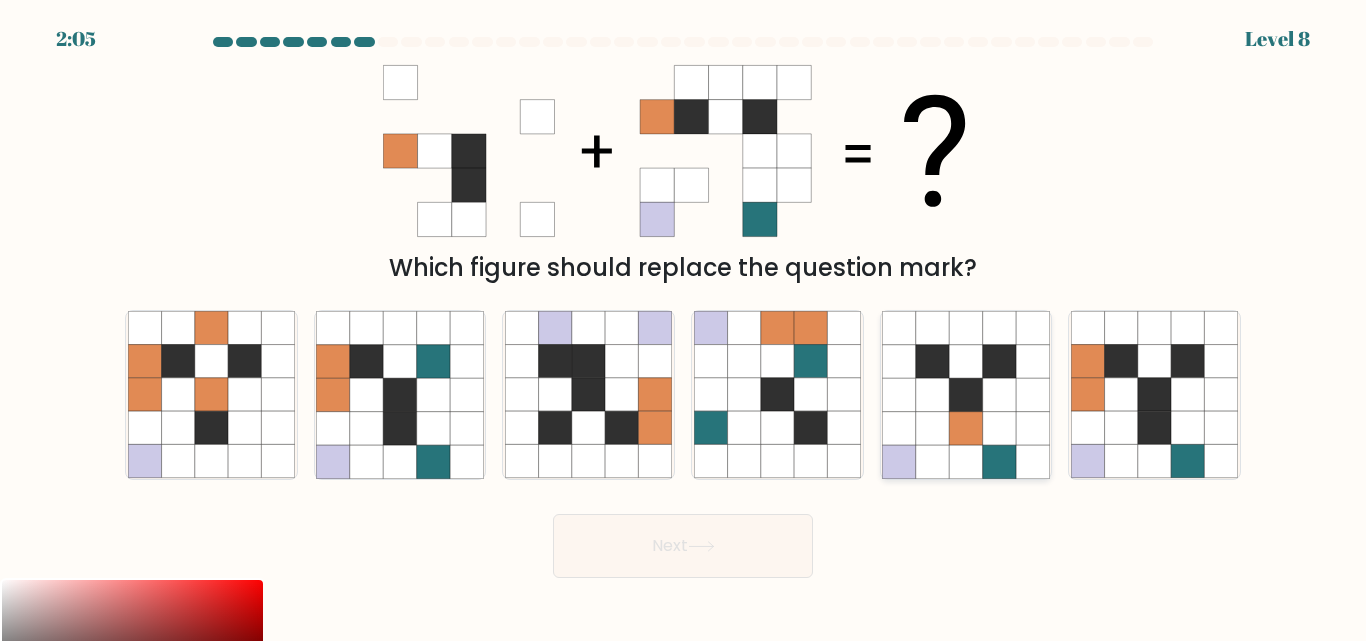 click 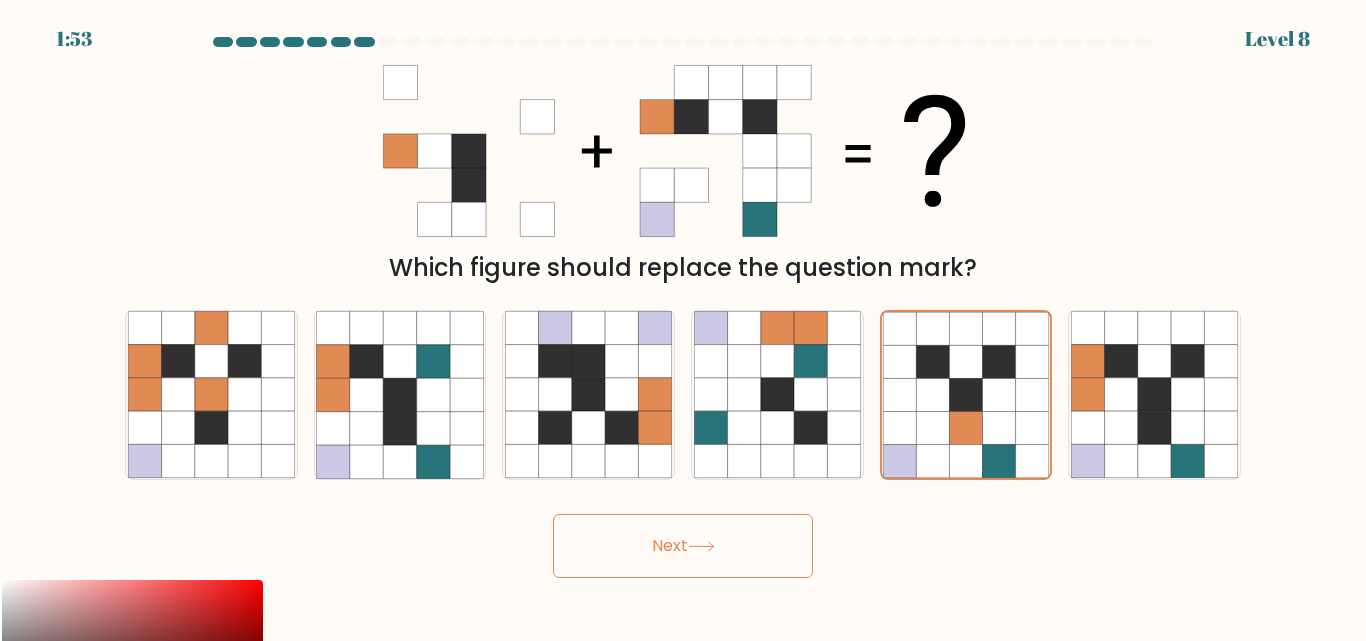 click on "Next" at bounding box center (683, 546) 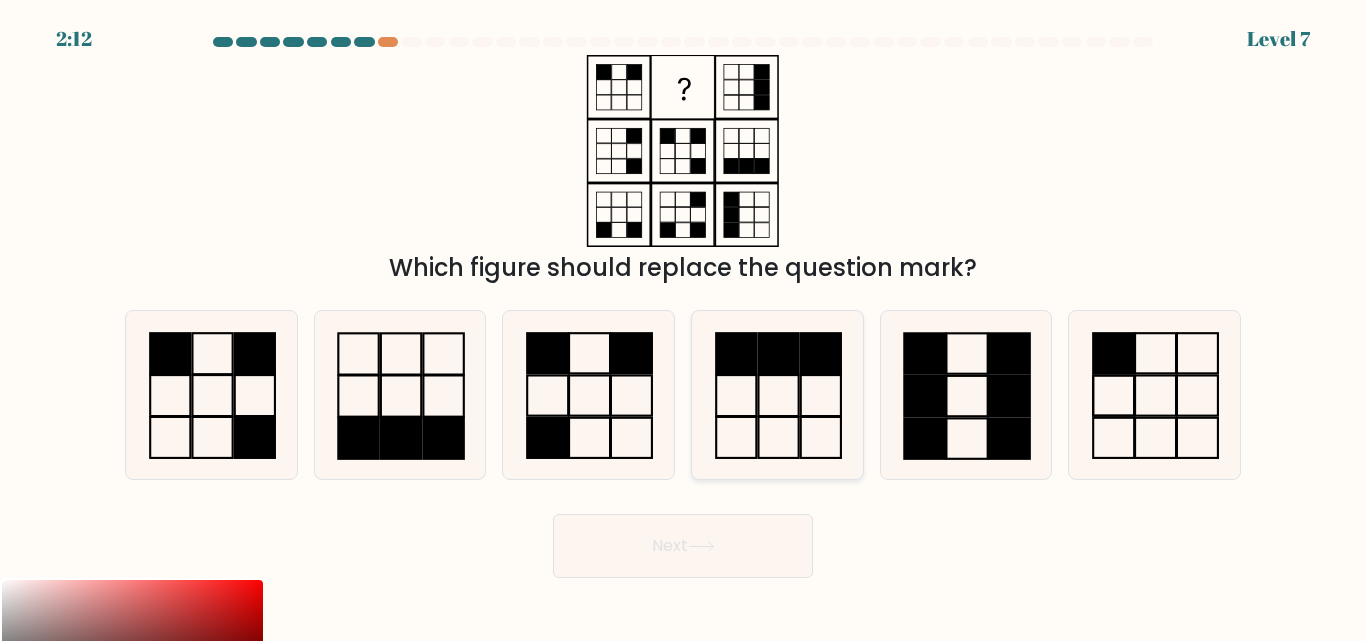 click 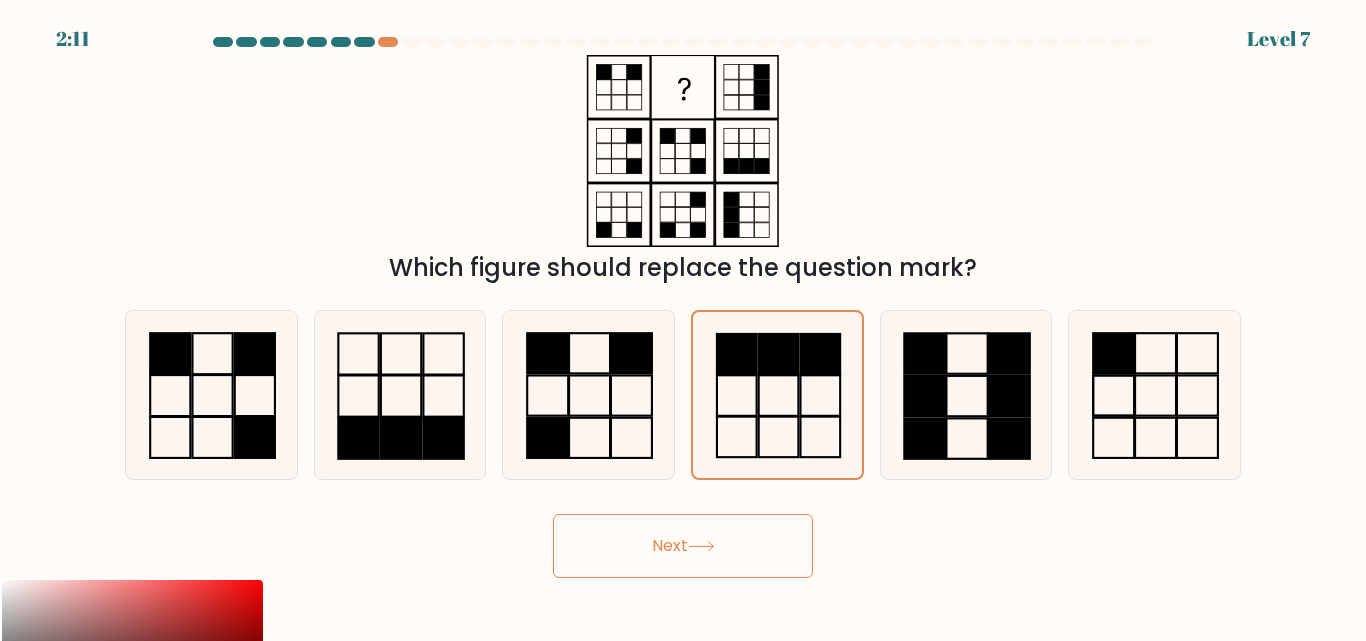 click on "Next" at bounding box center [683, 546] 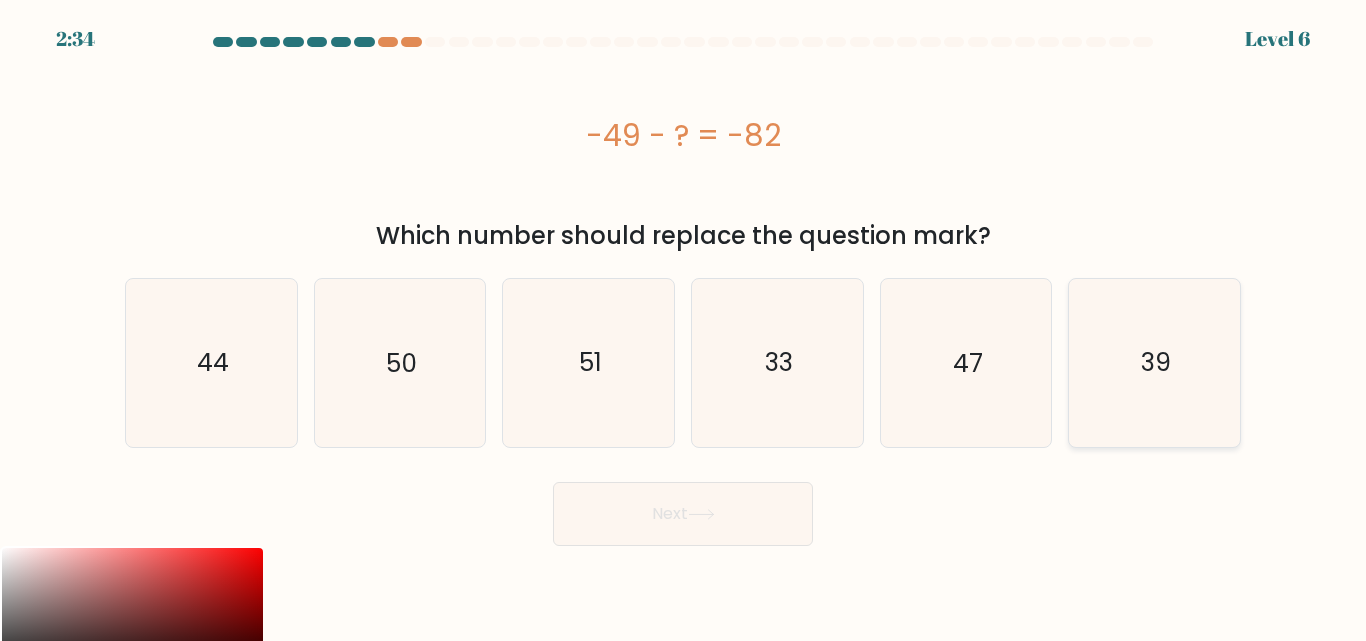 click on "39" 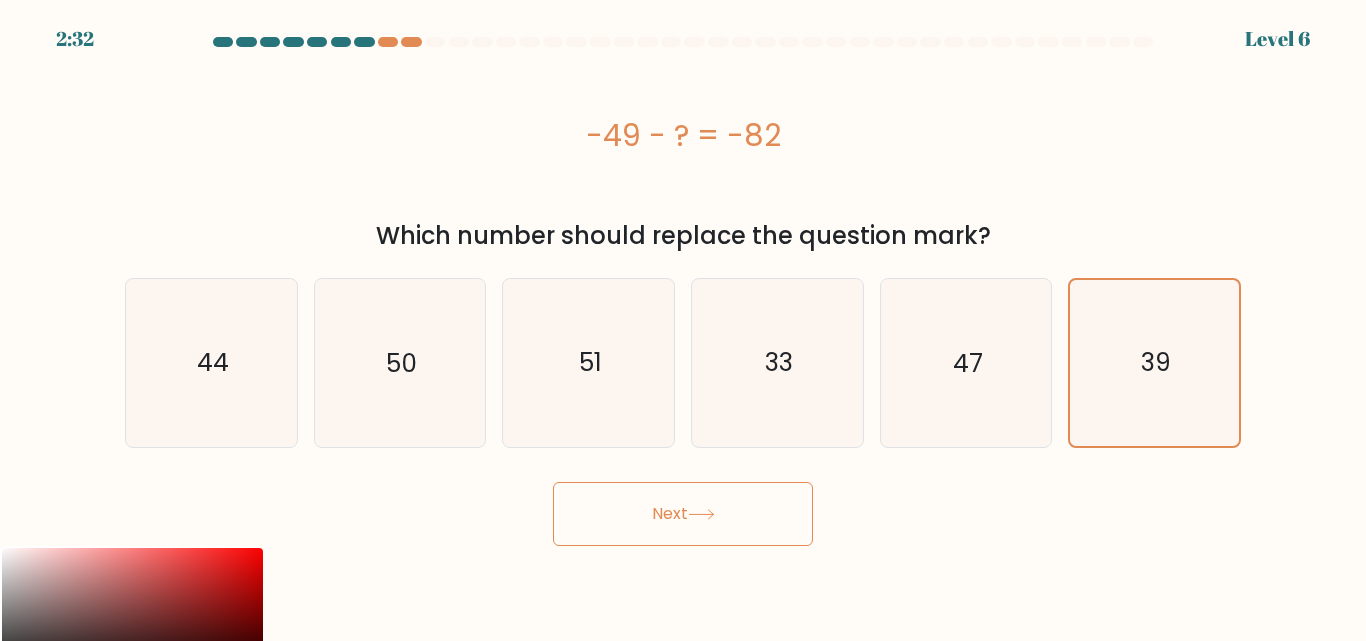 click on "Next" at bounding box center [683, 514] 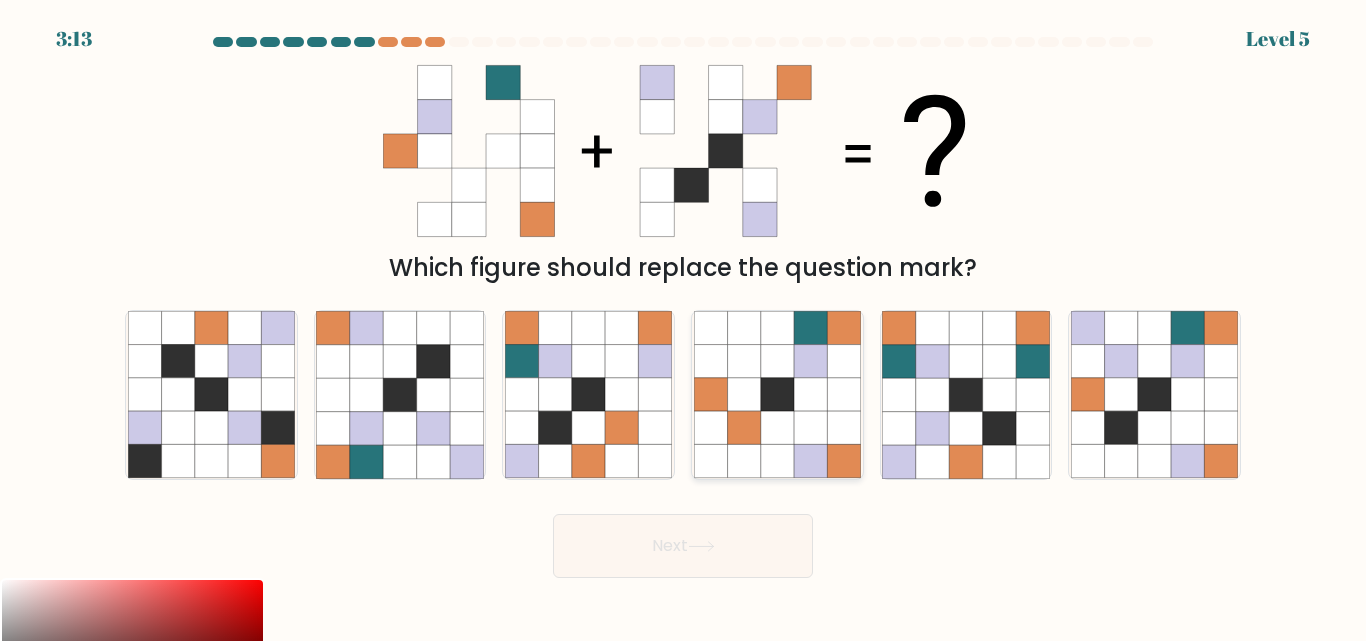 click 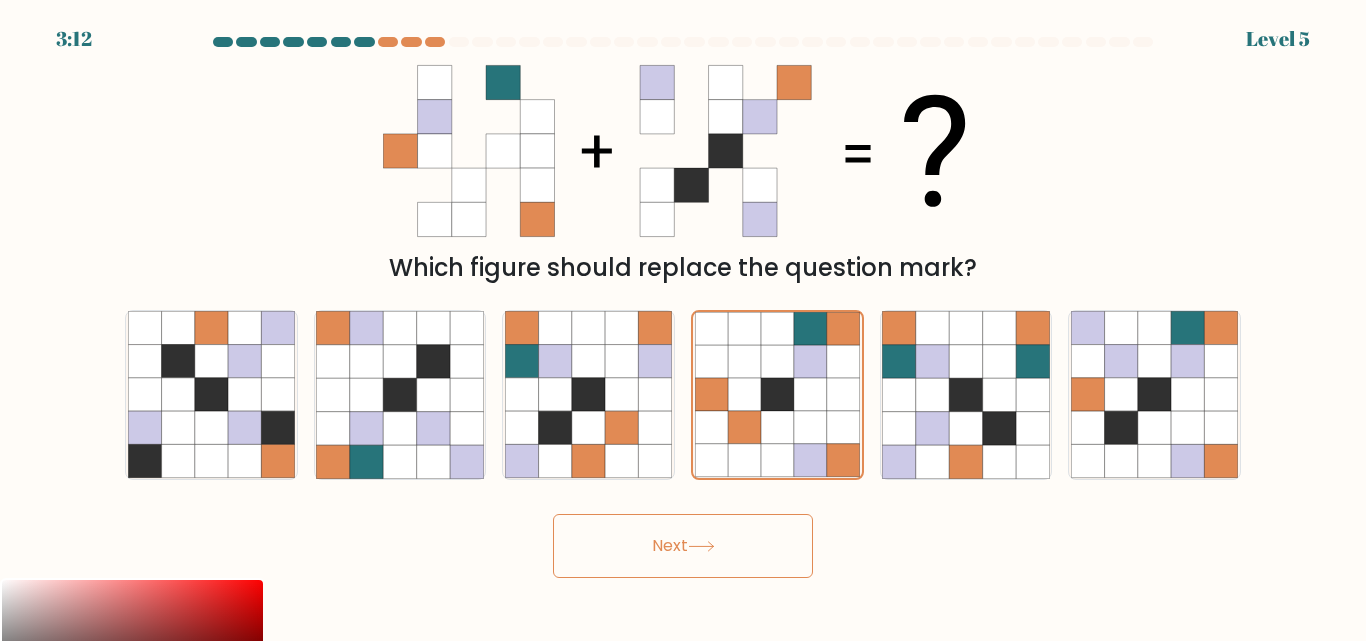 click on "Next" at bounding box center (683, 546) 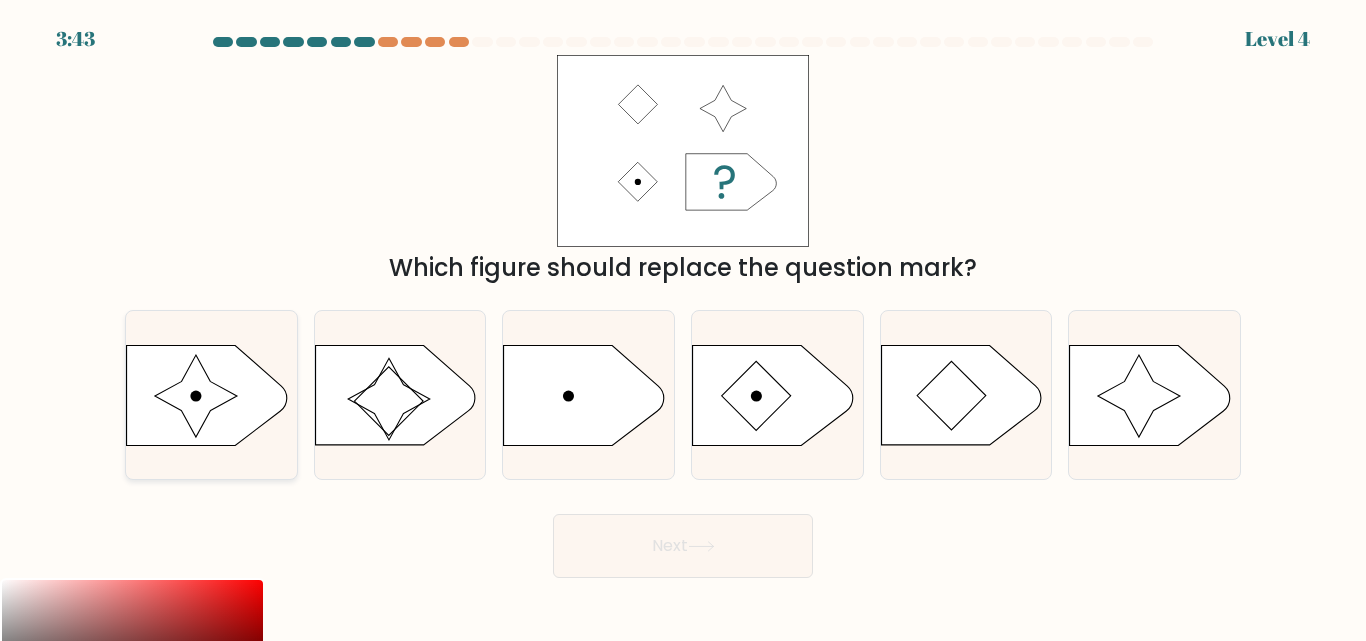 click 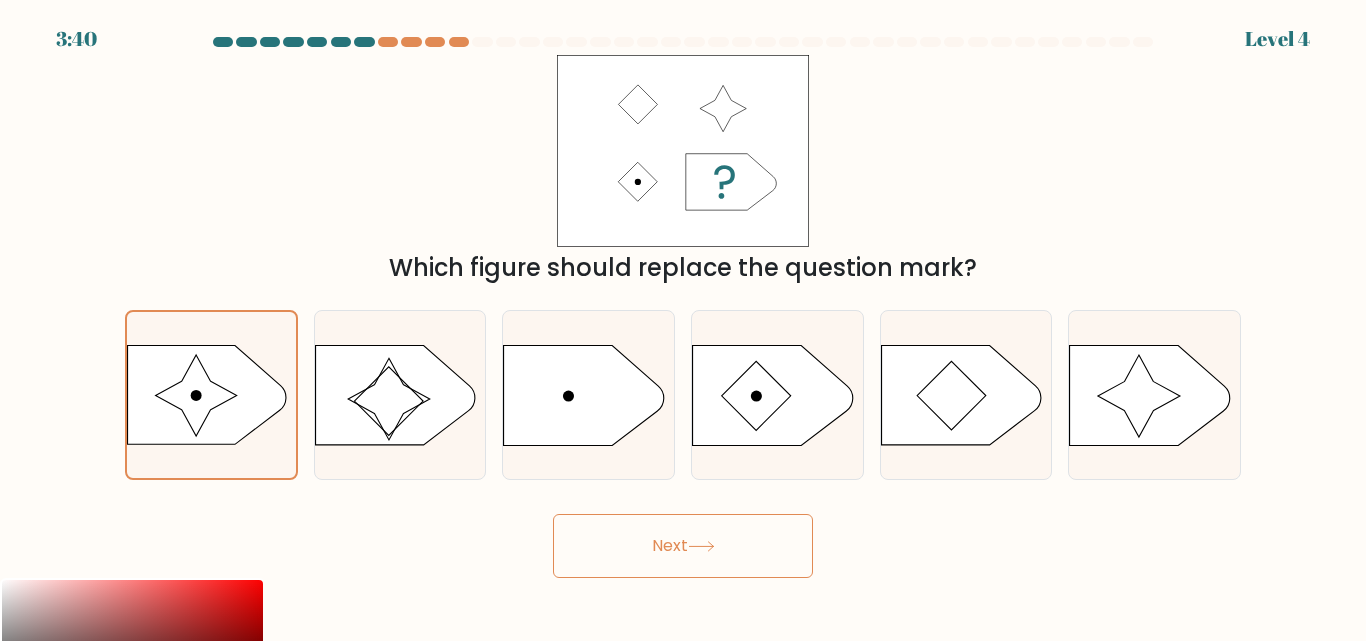 click on "Next" at bounding box center [683, 546] 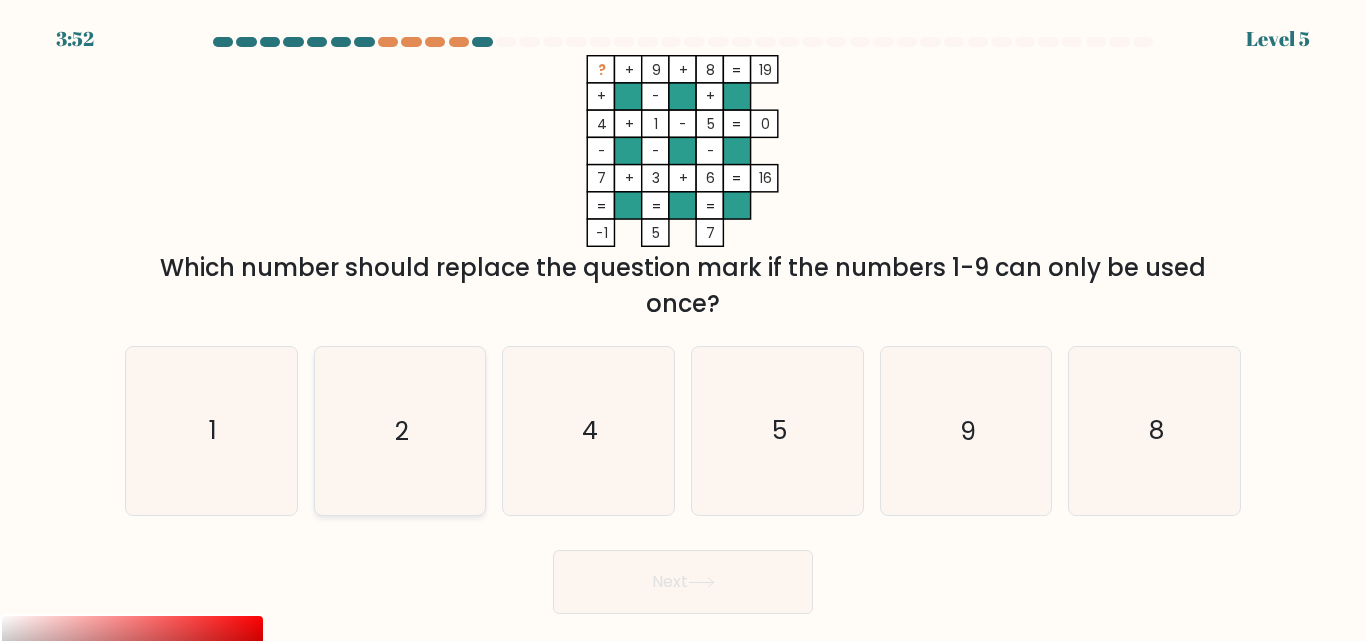 click on "2" 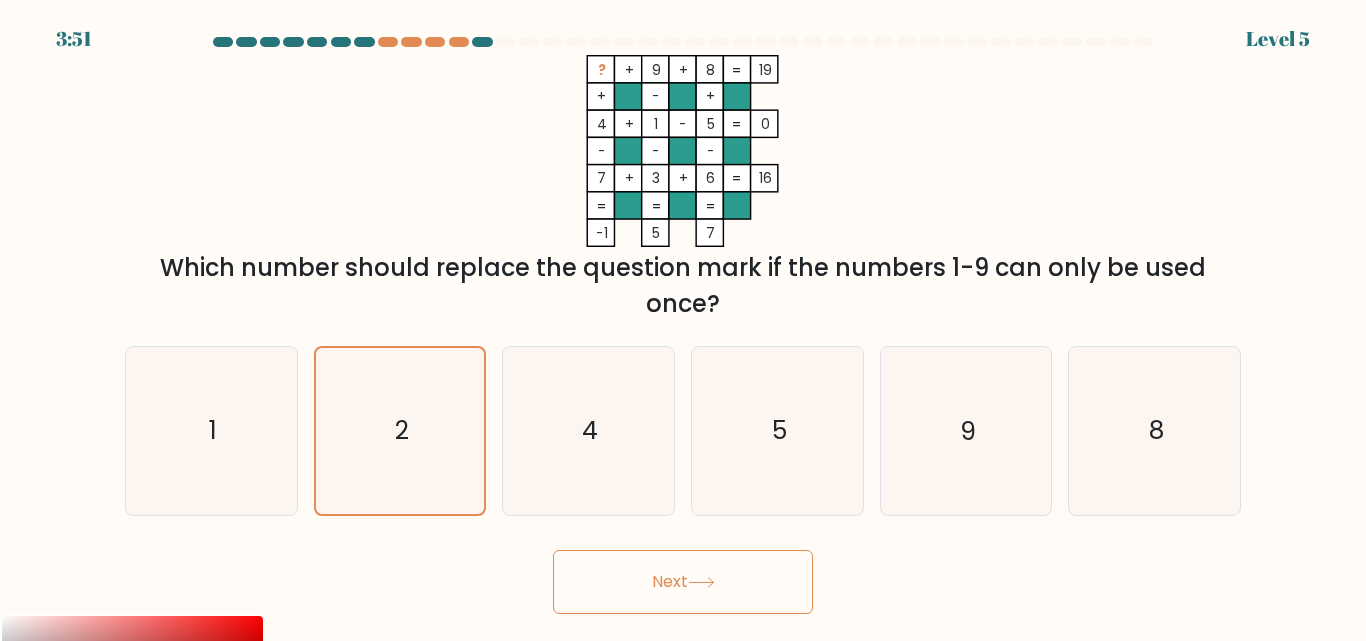 click on "Next" at bounding box center (683, 582) 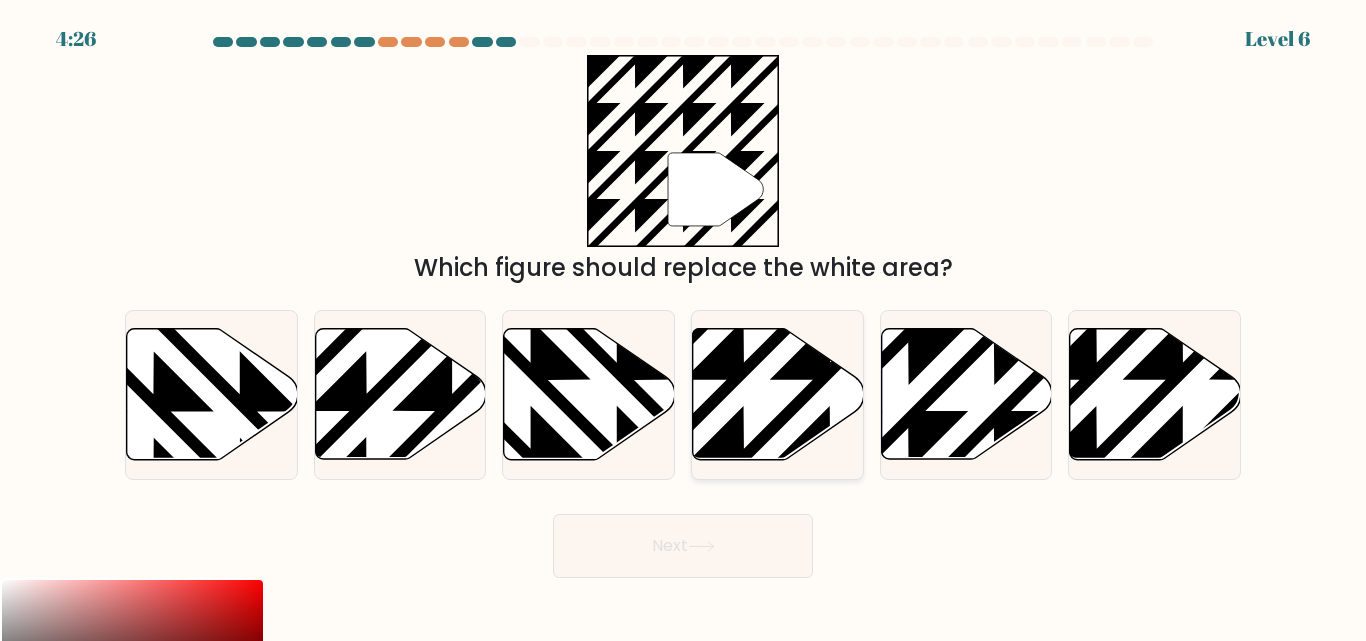 click 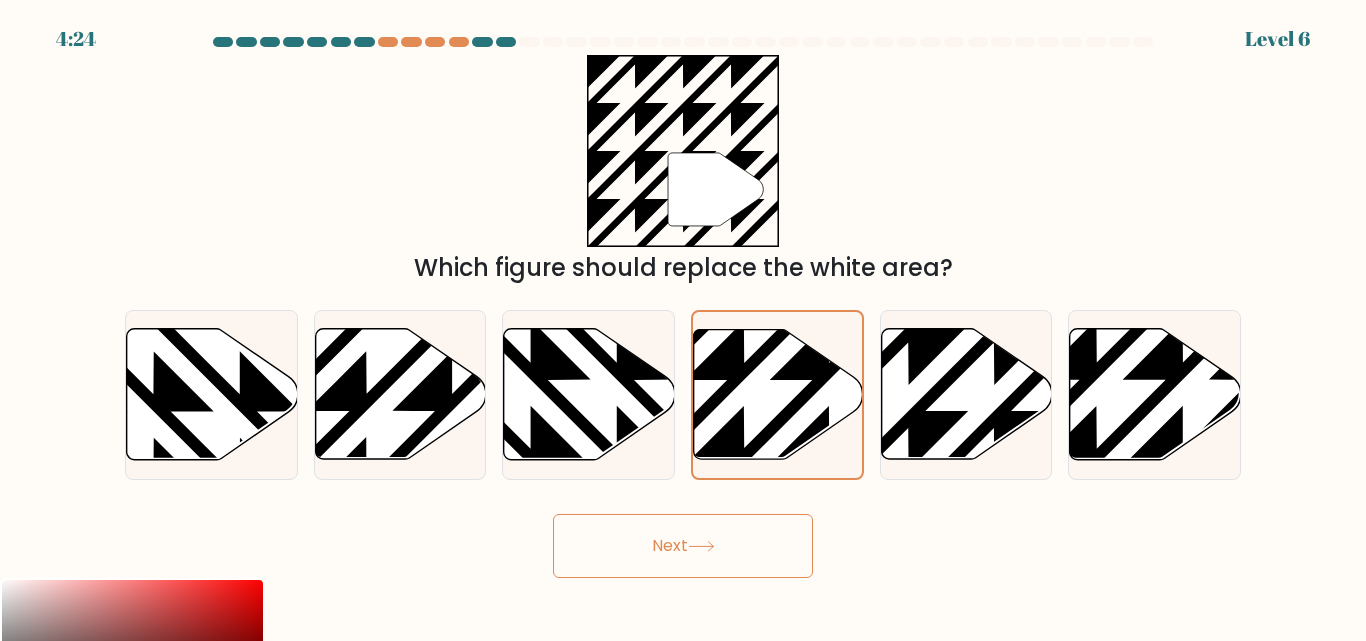 click on "Next" at bounding box center [683, 546] 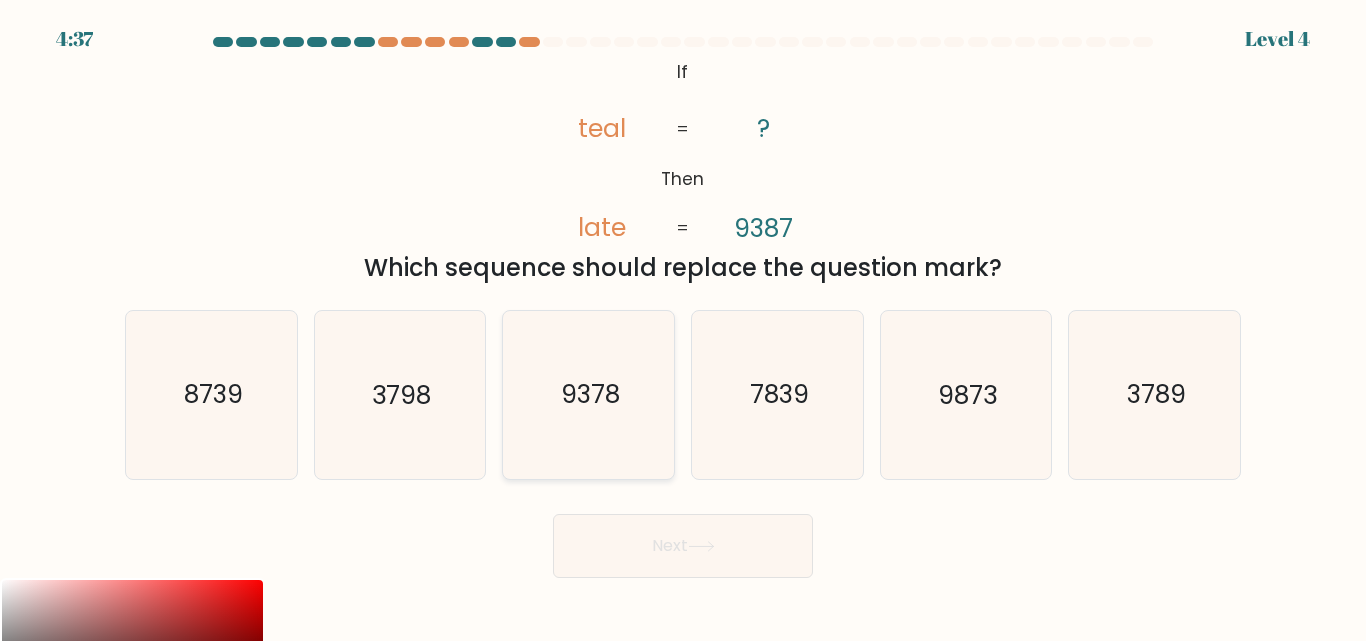 click on "9378" 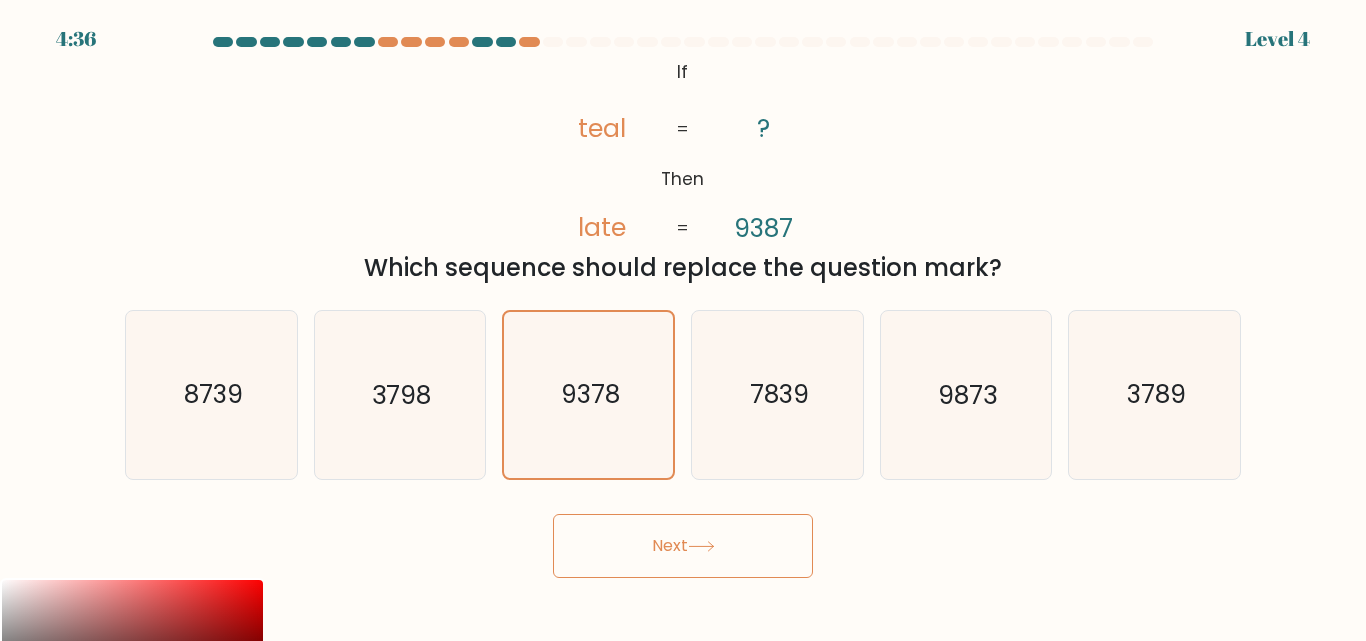 click on "Next" at bounding box center [683, 546] 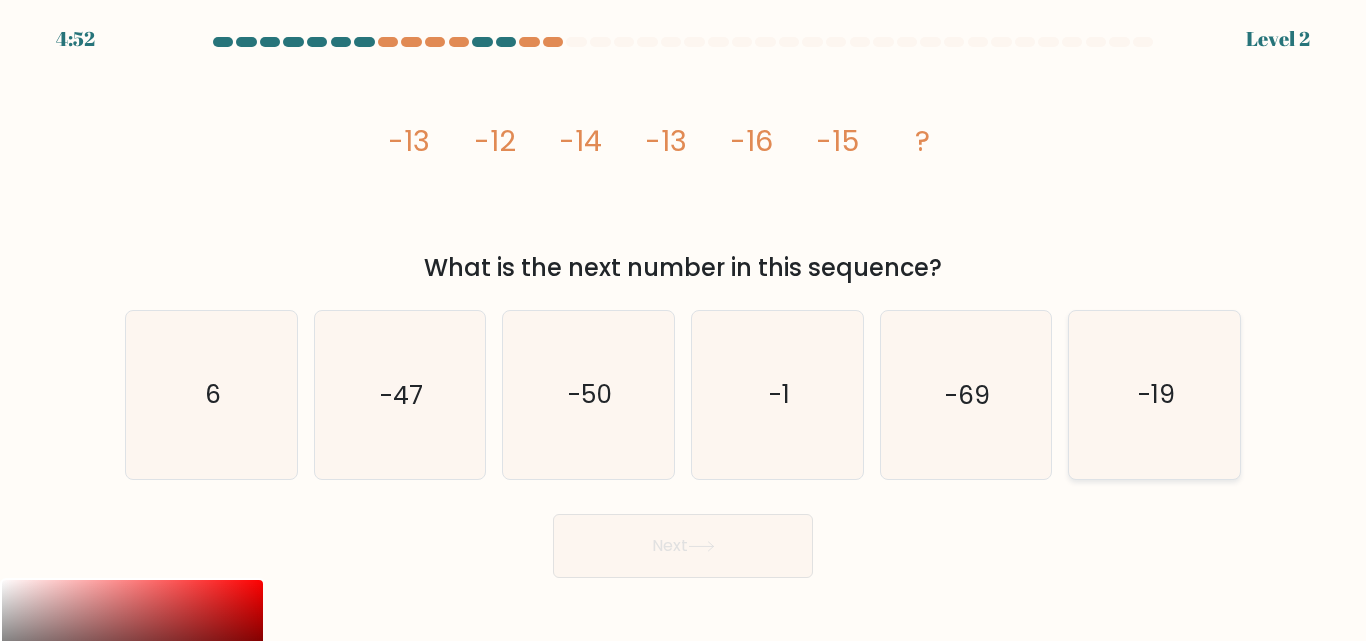 click on "-19" 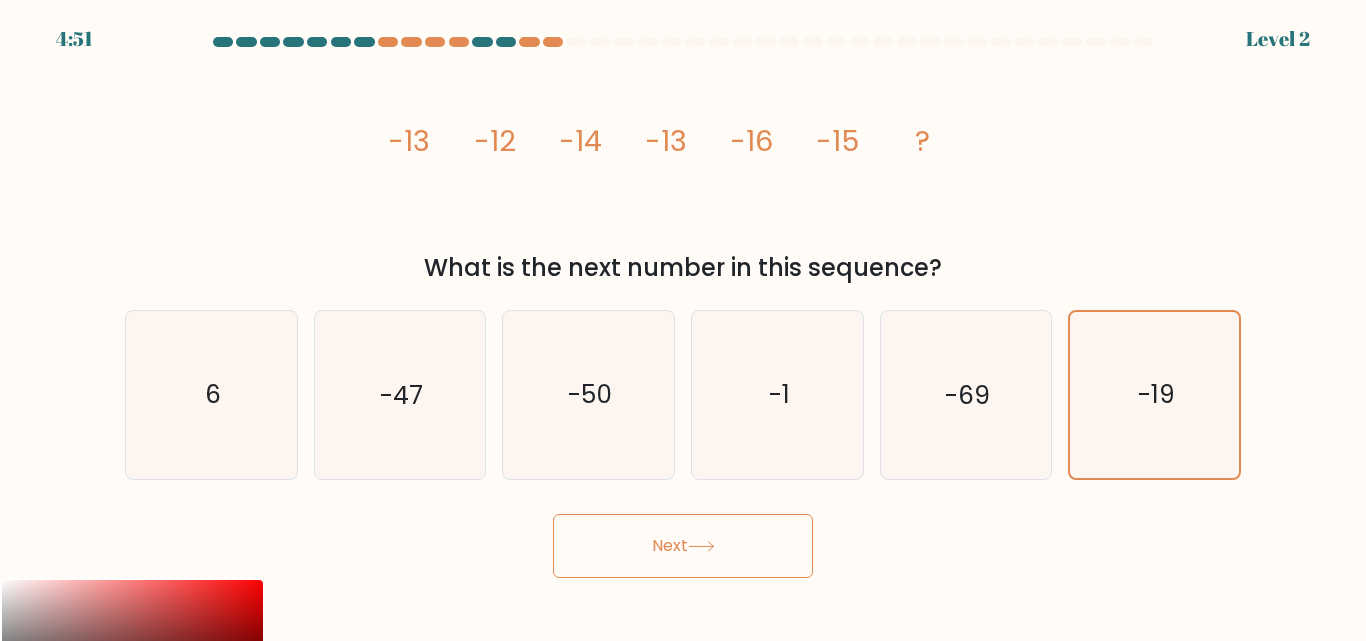 click 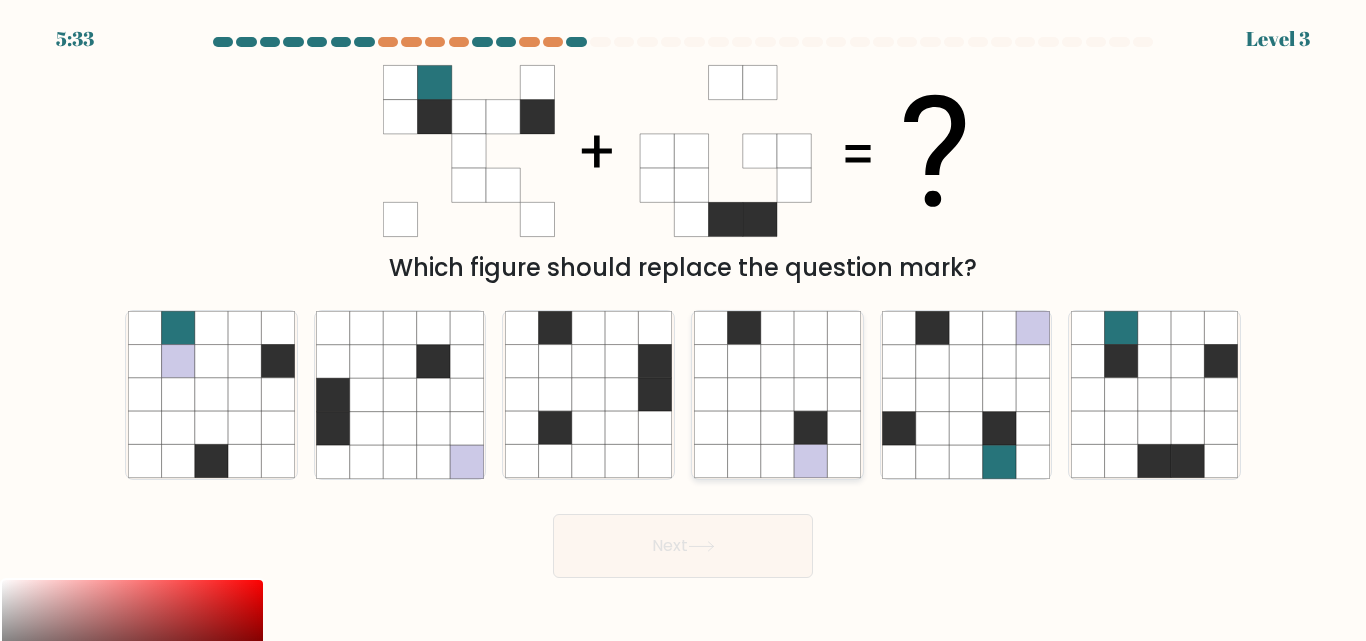 click 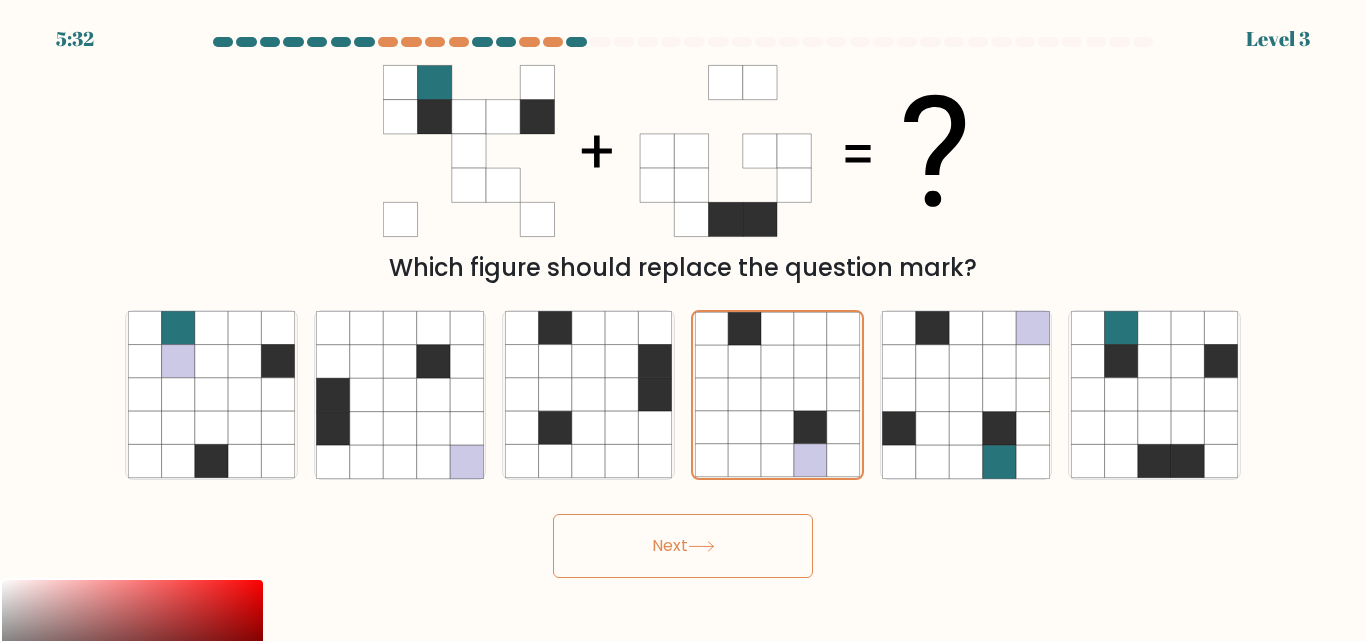 click on "Next" at bounding box center (683, 546) 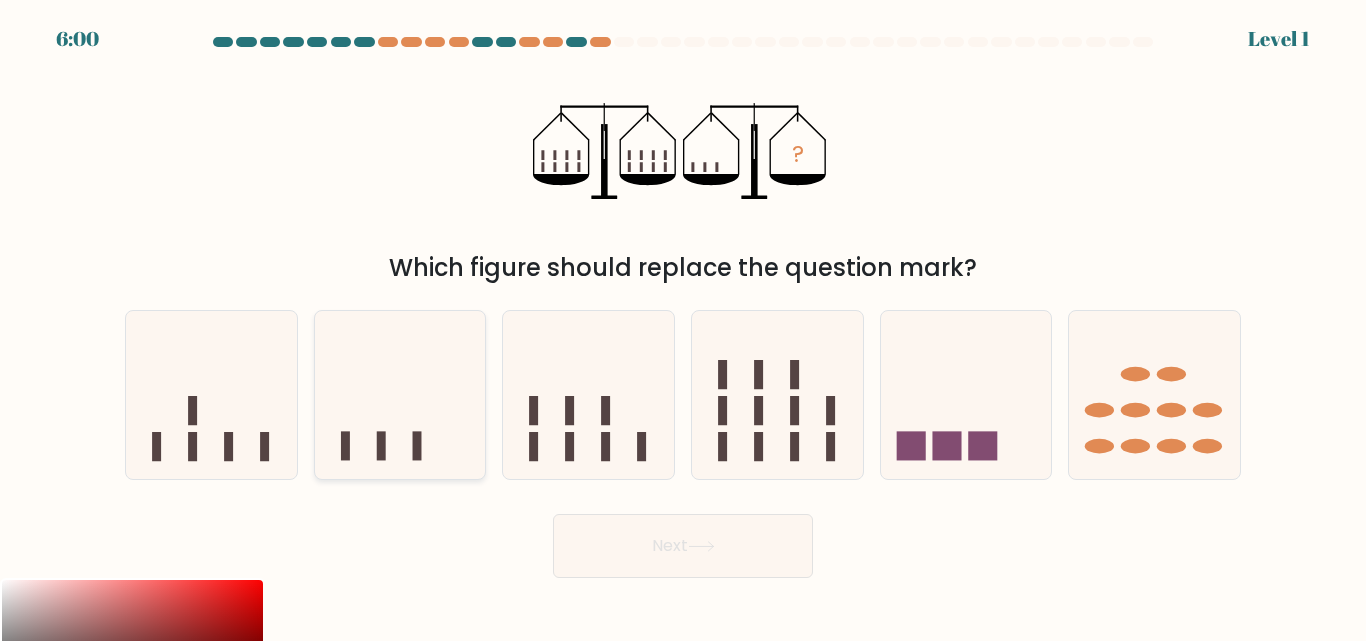 click 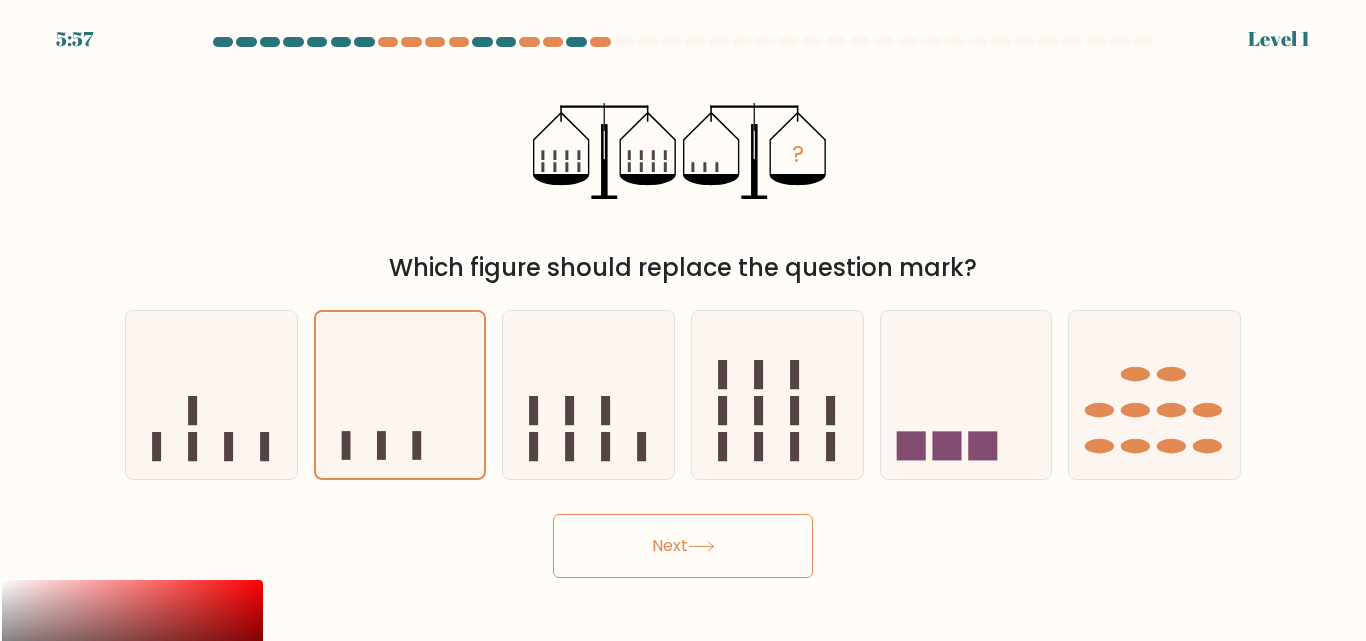 click on "Next" at bounding box center (683, 546) 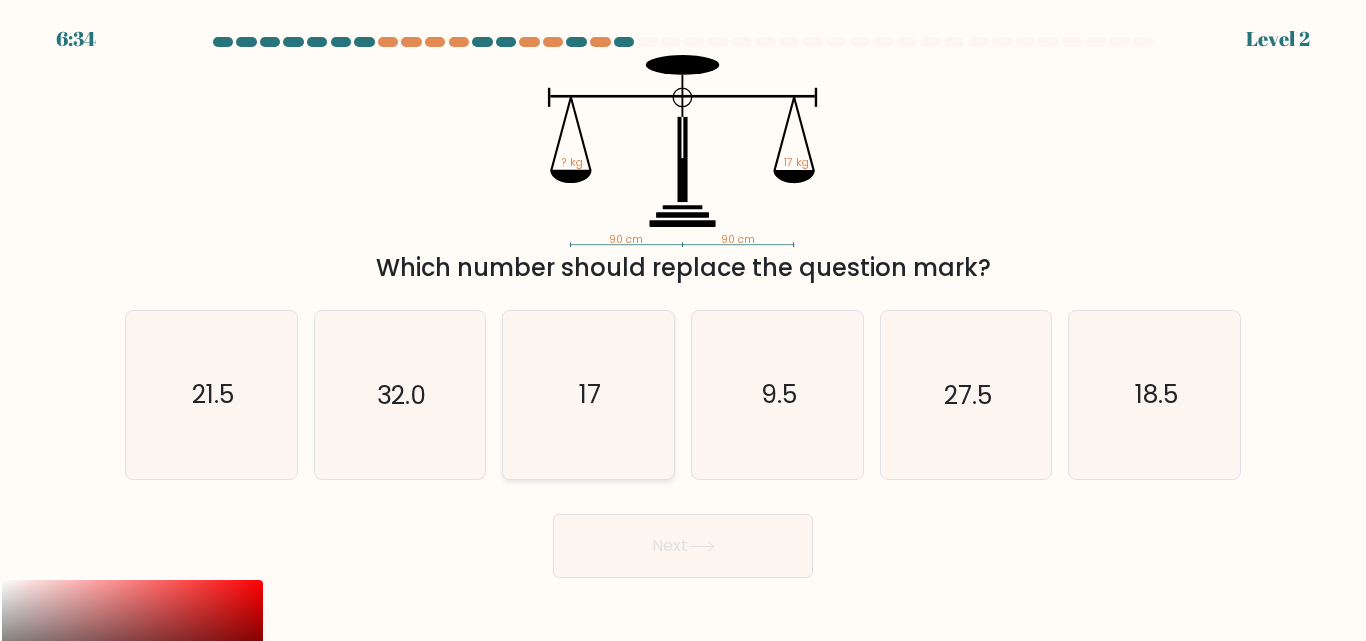 click on "17" 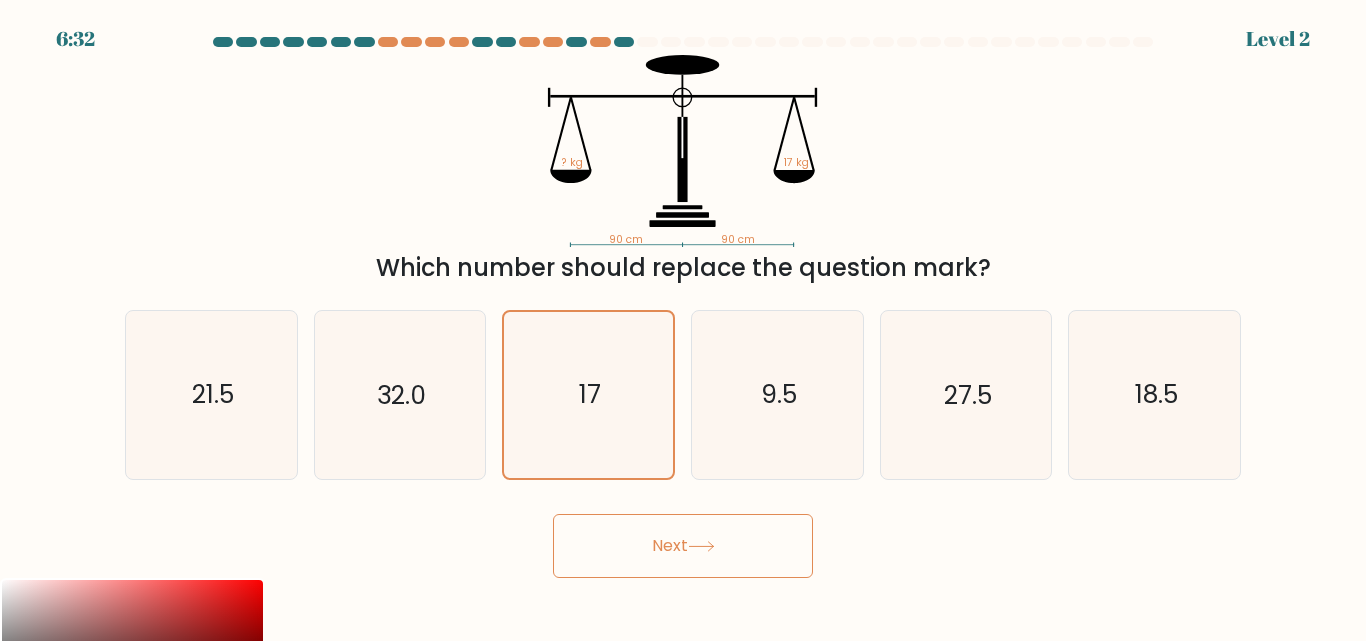click on "Next" at bounding box center (683, 546) 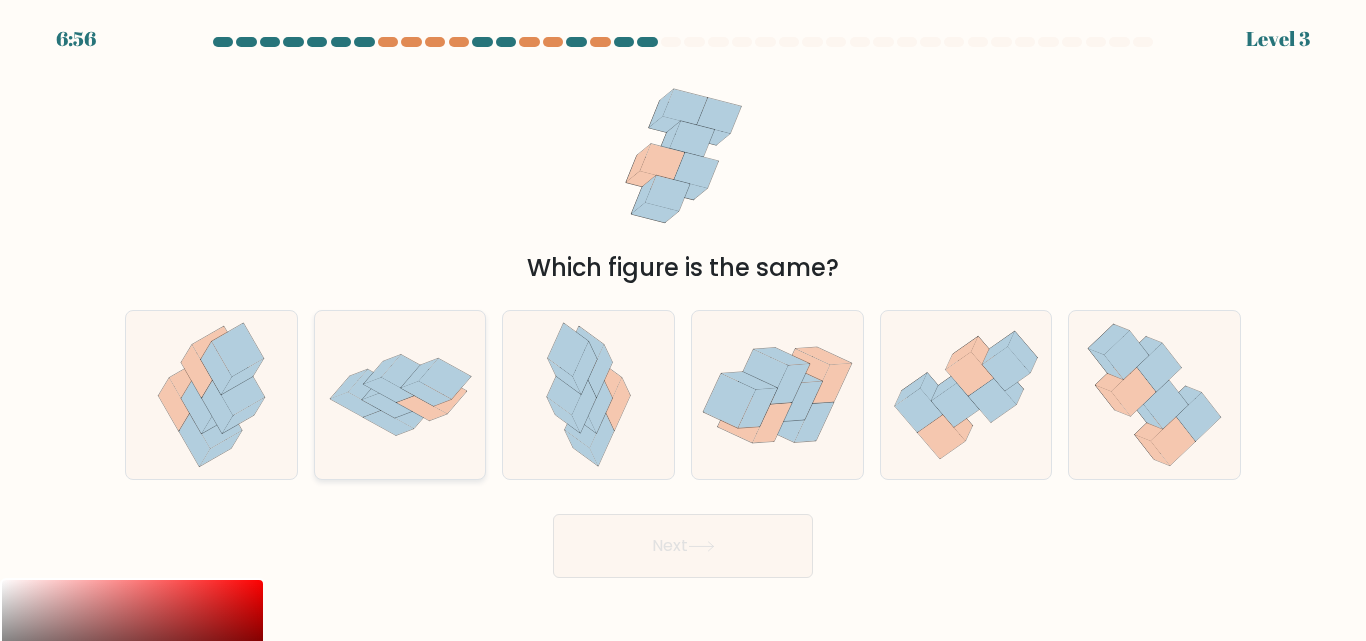 click 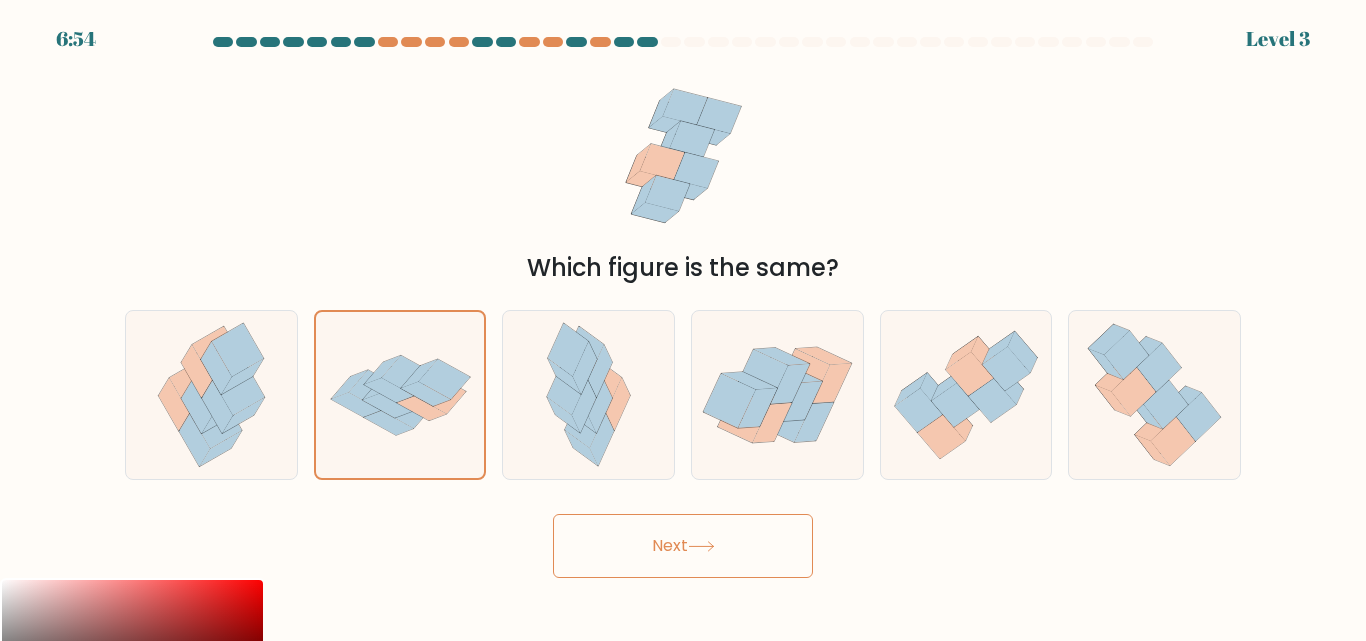 click on "Next" at bounding box center (683, 546) 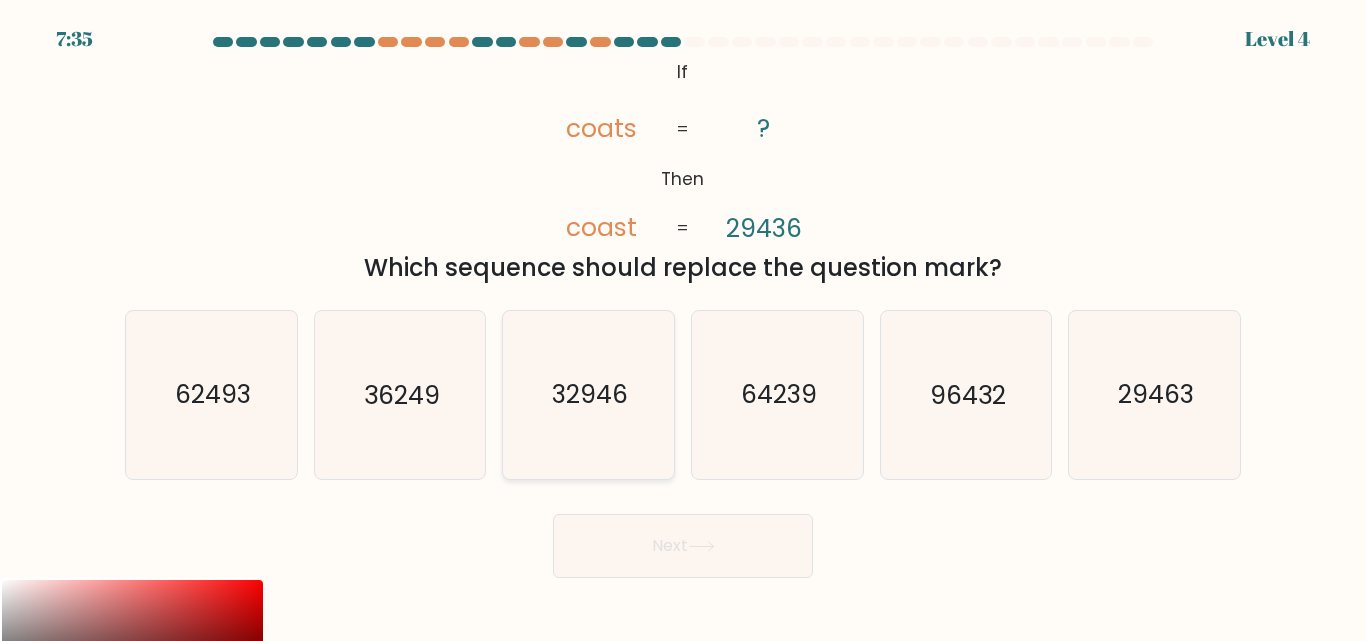 click on "32946" 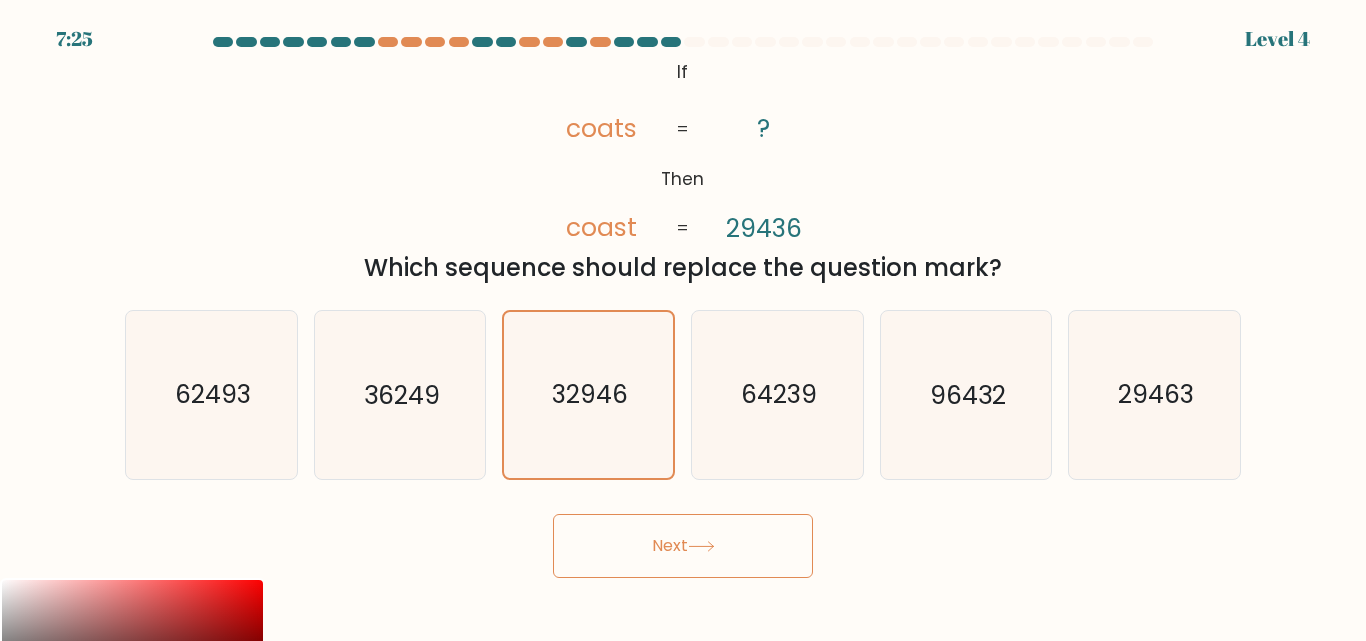 click on "Next" at bounding box center [683, 546] 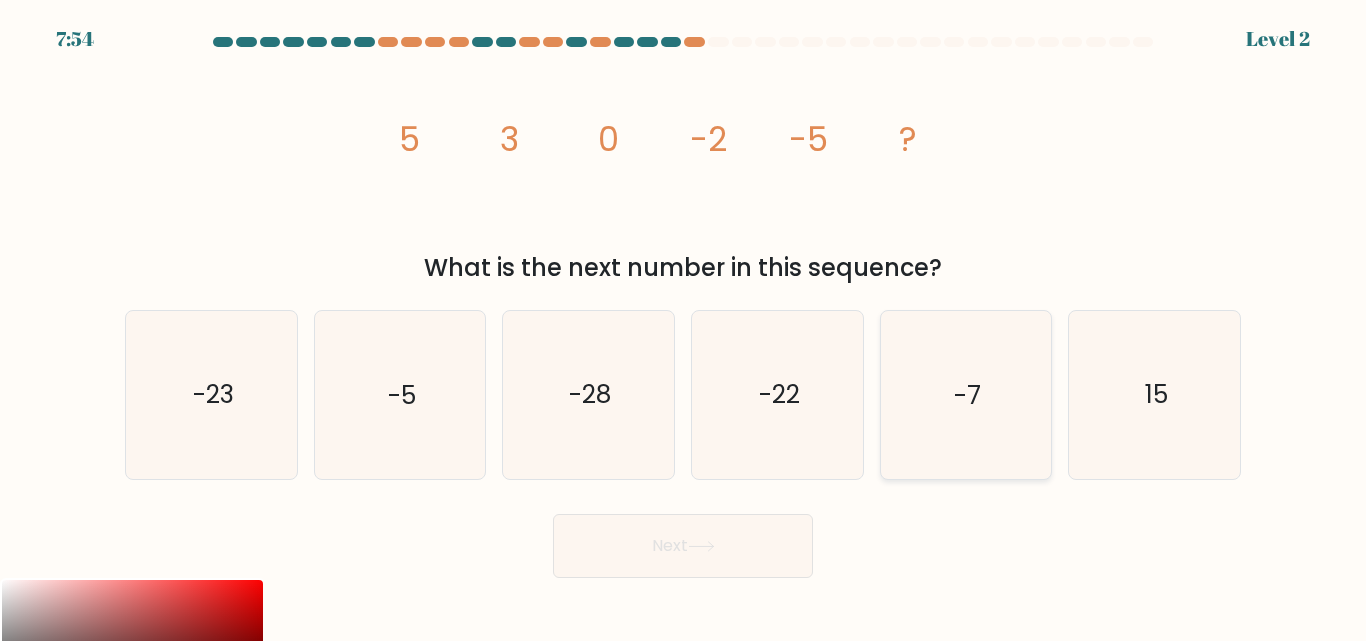 click on "-7" 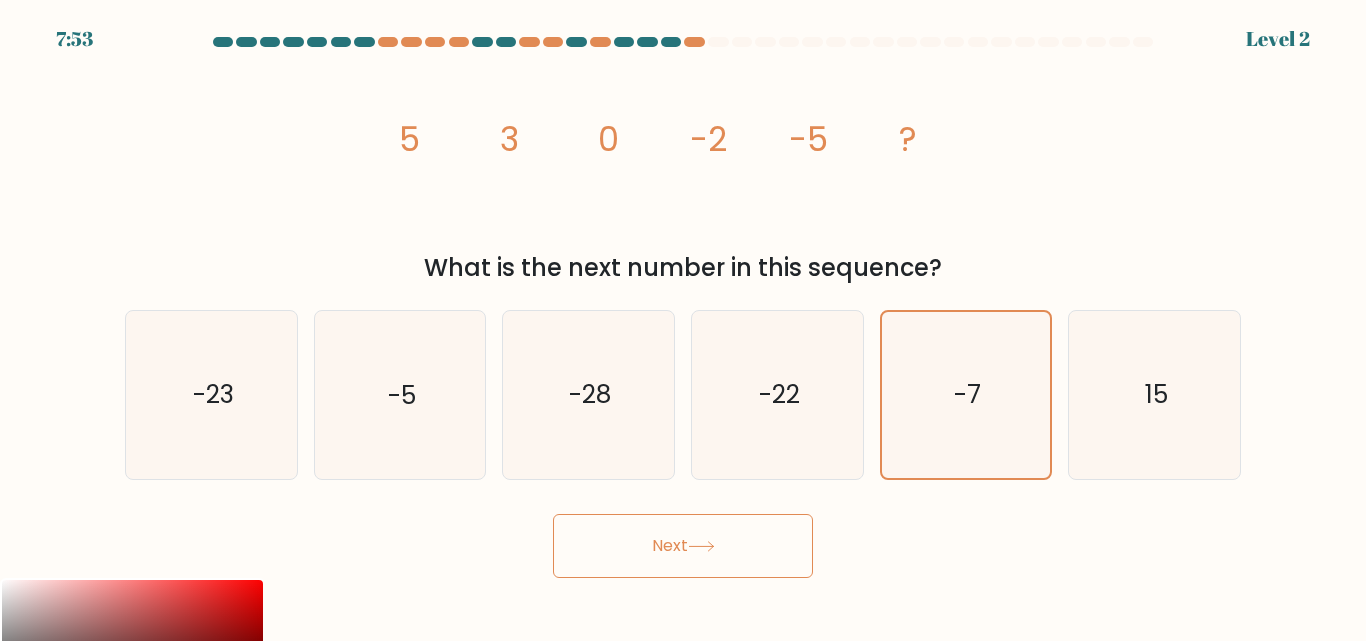 click 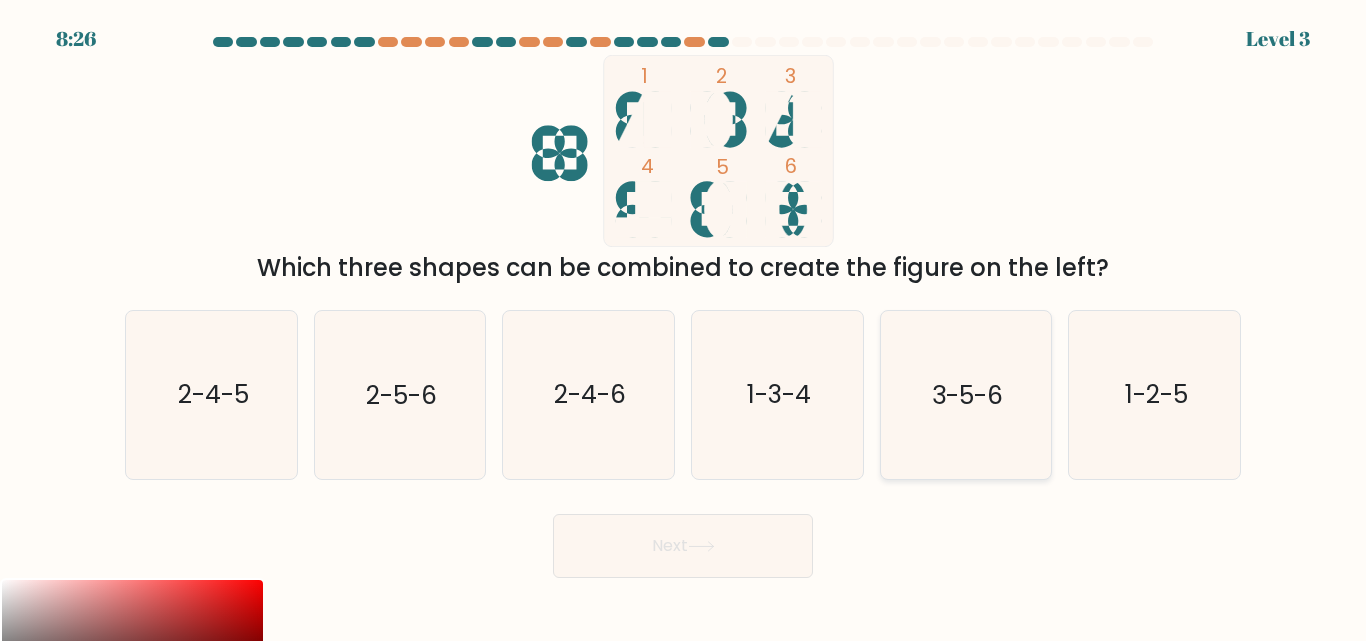 click on "3-5-6" 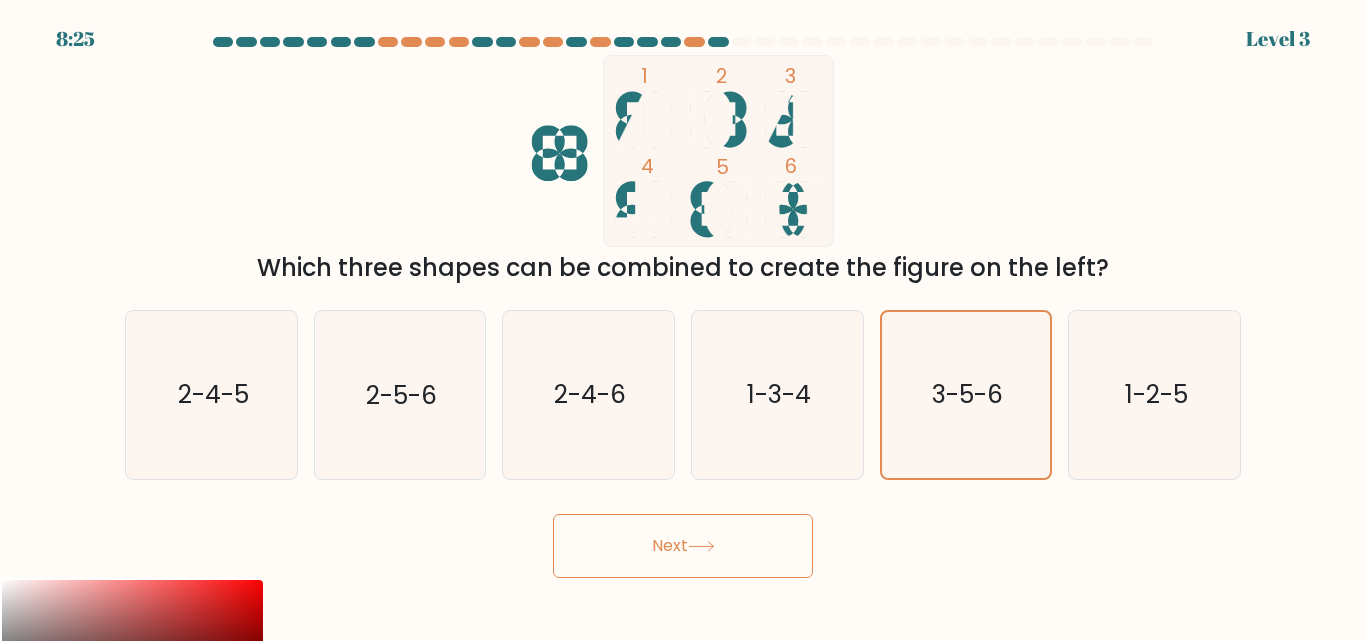 click on "Next" at bounding box center (683, 546) 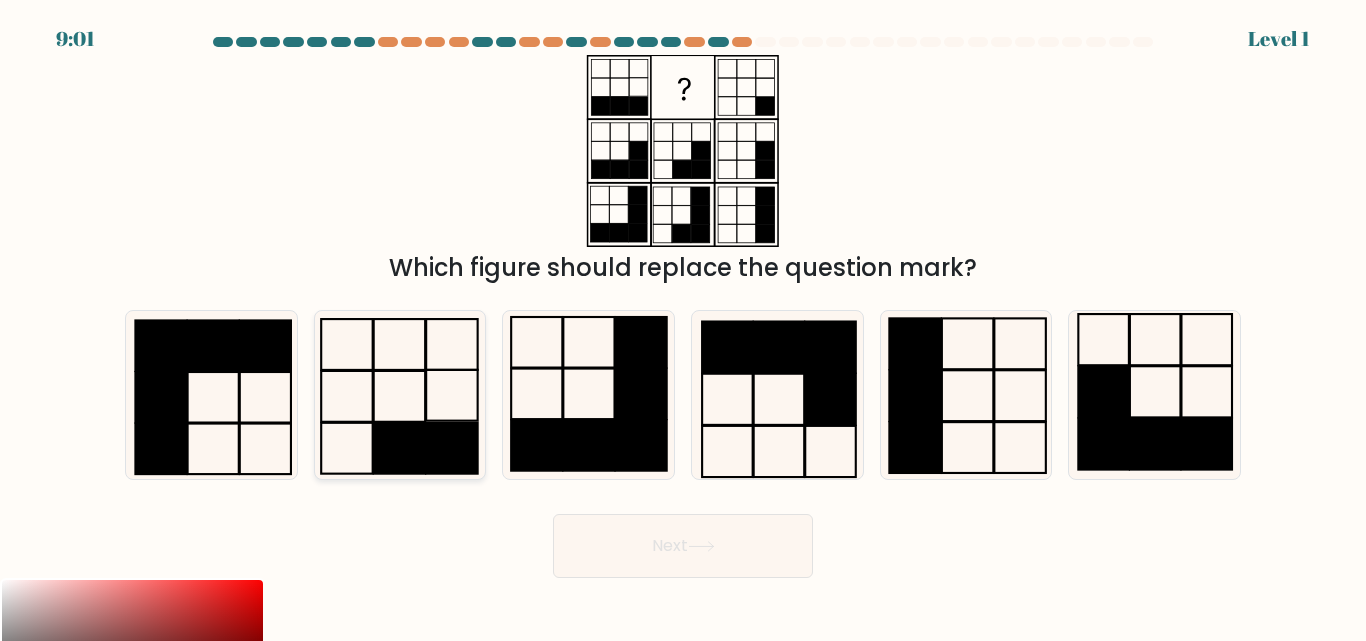 click 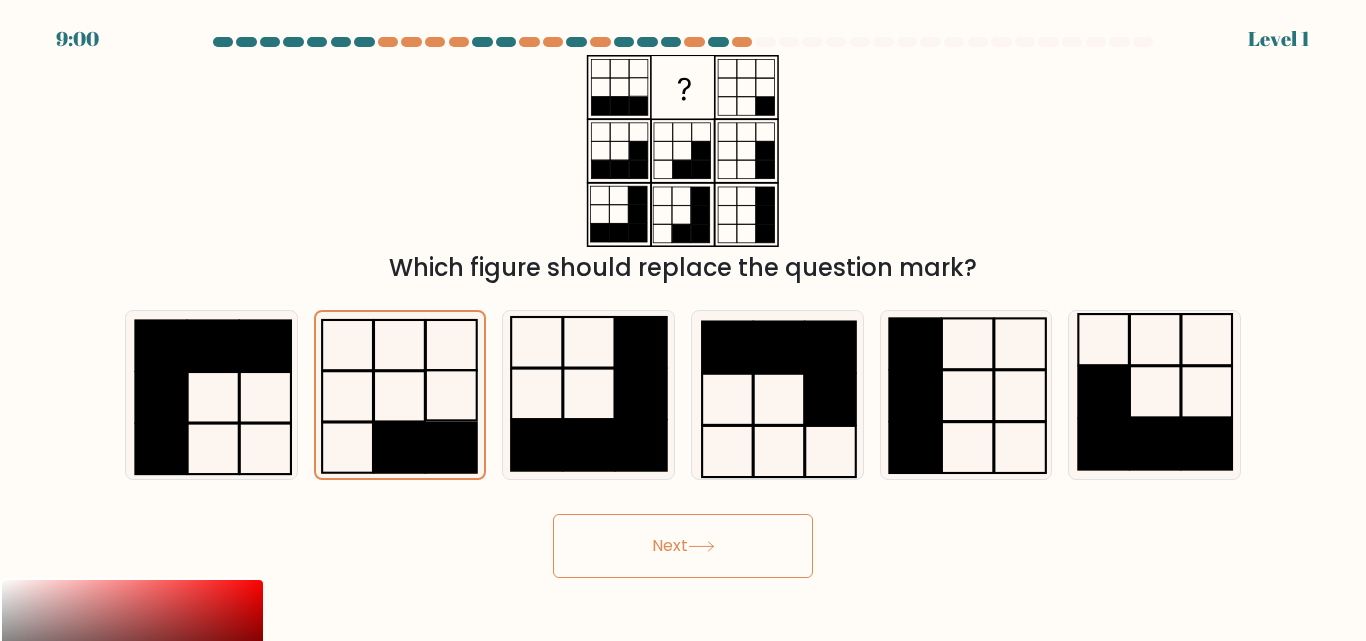 click on "Next" at bounding box center [683, 546] 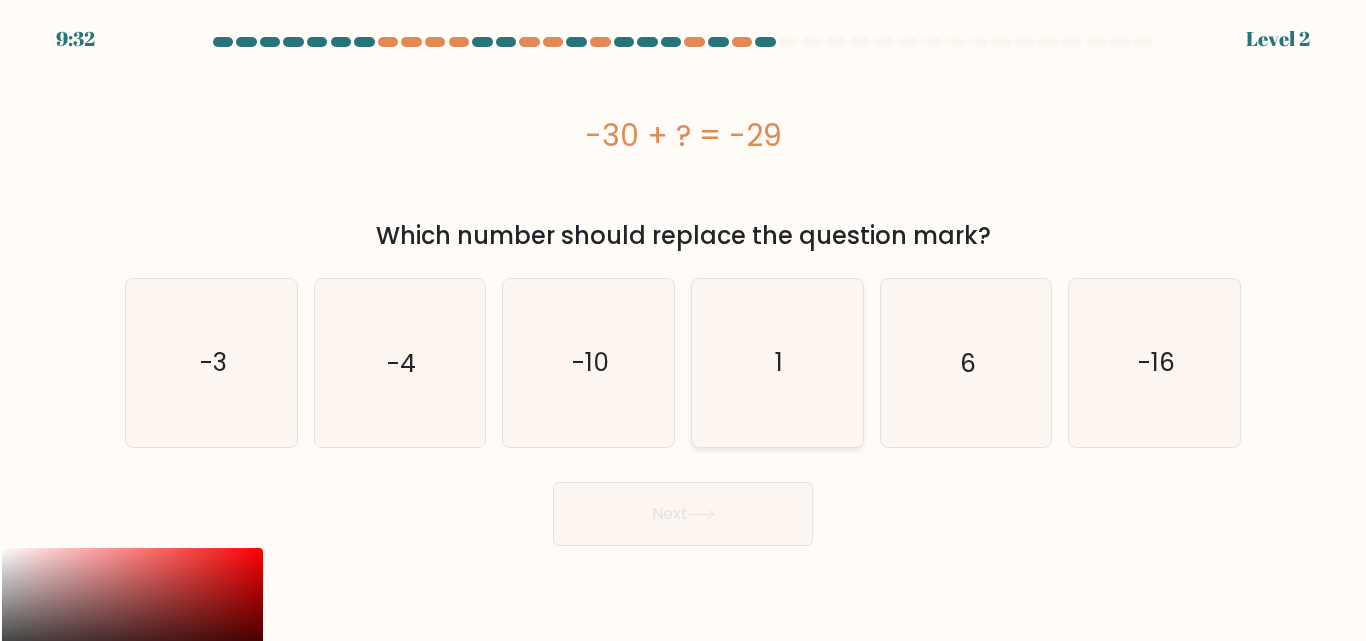 click on "1" 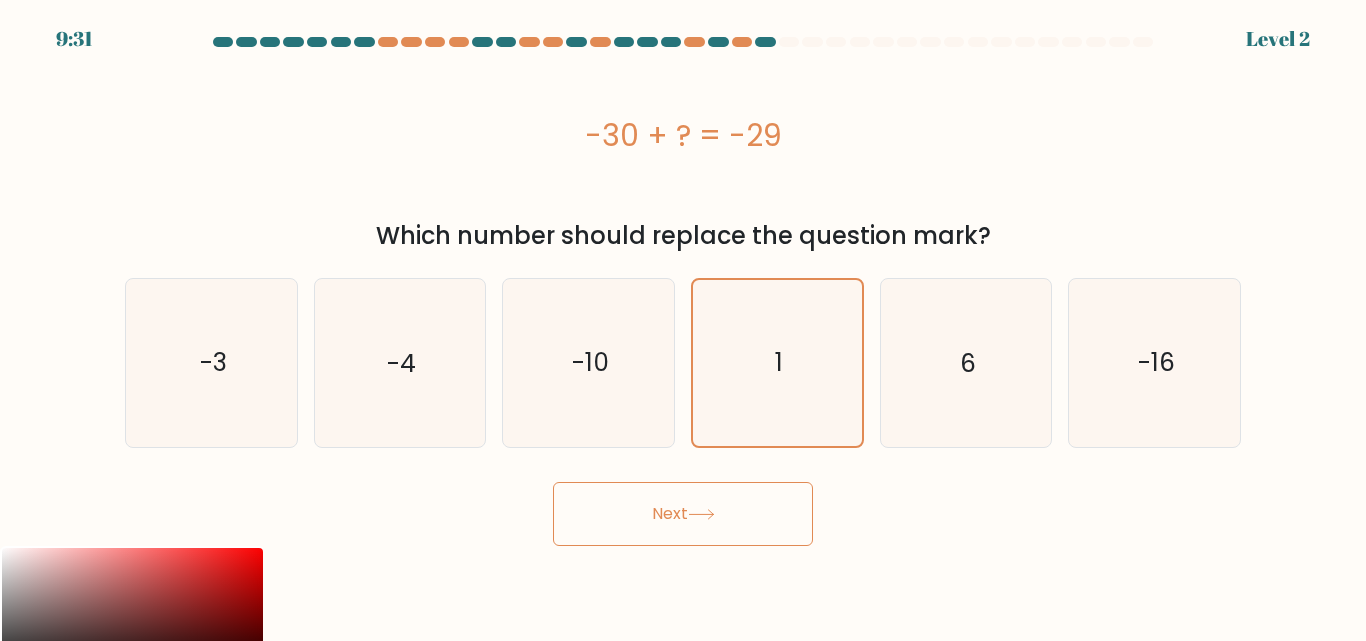 click on "Next" at bounding box center [683, 514] 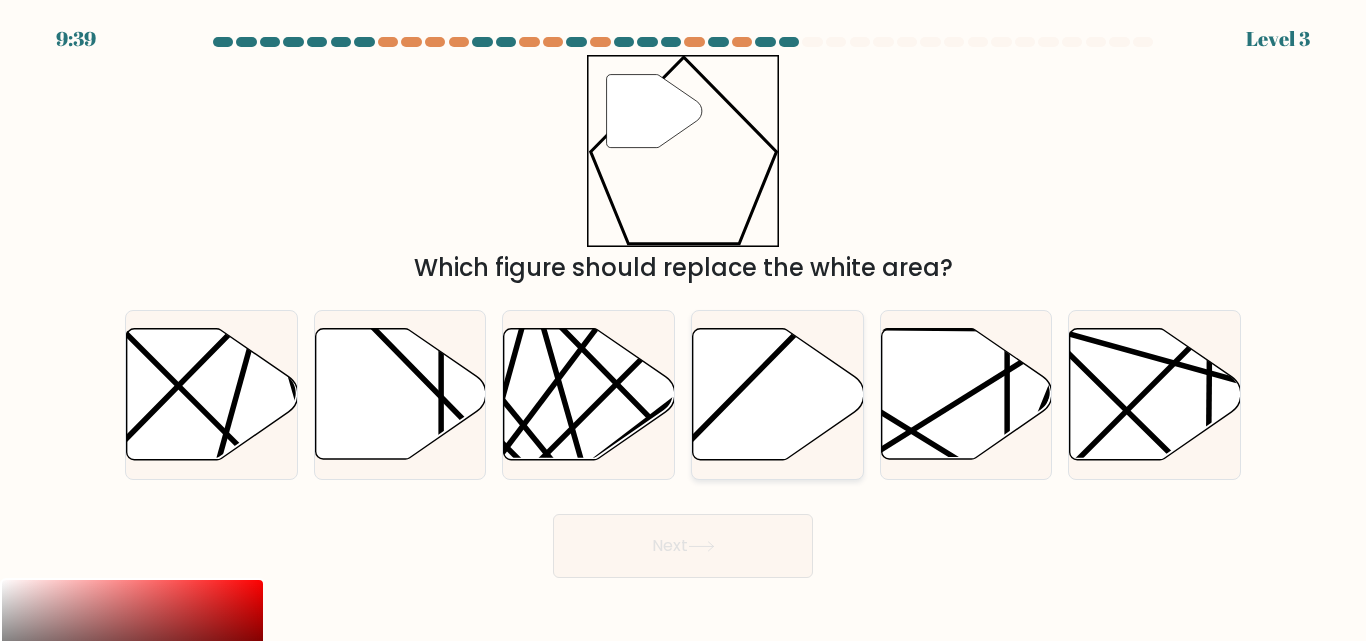 click 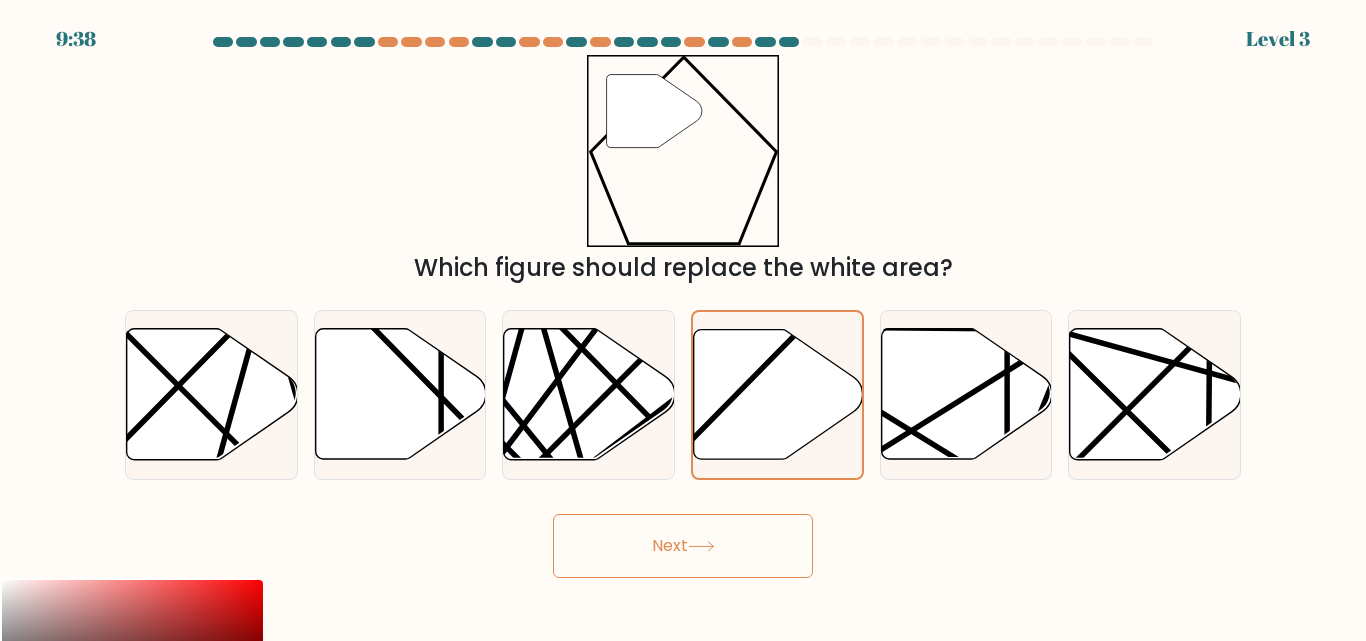 click on "Next" at bounding box center [683, 546] 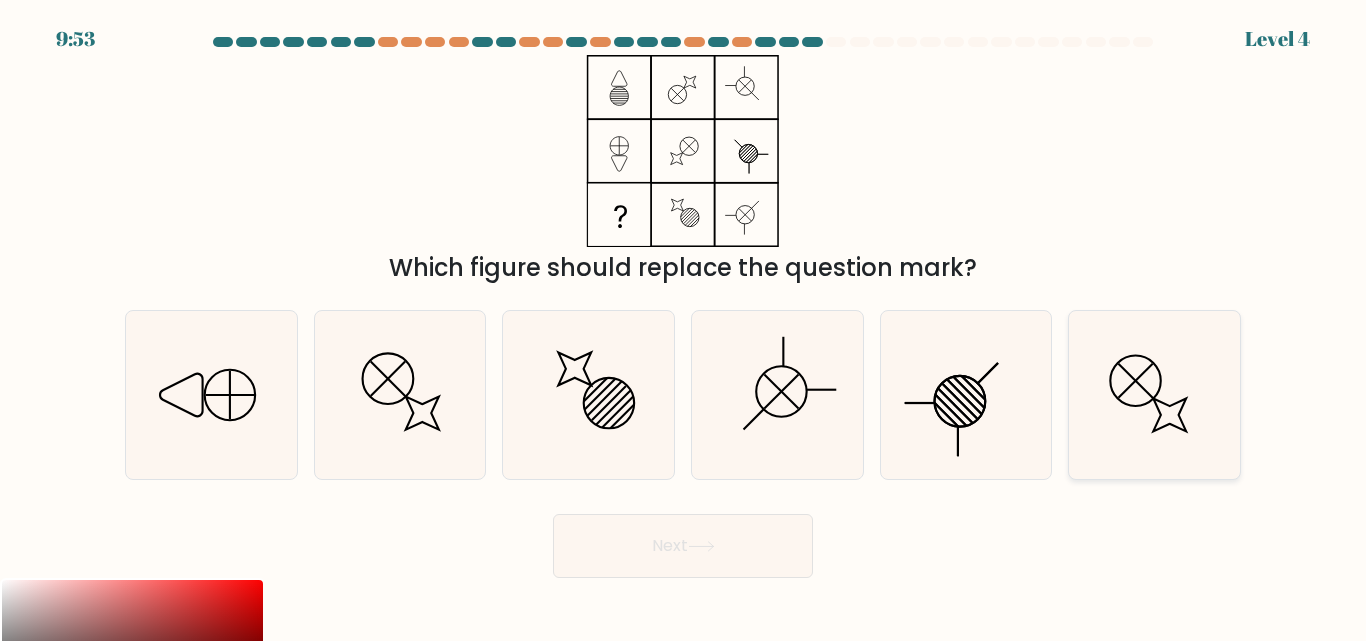 click 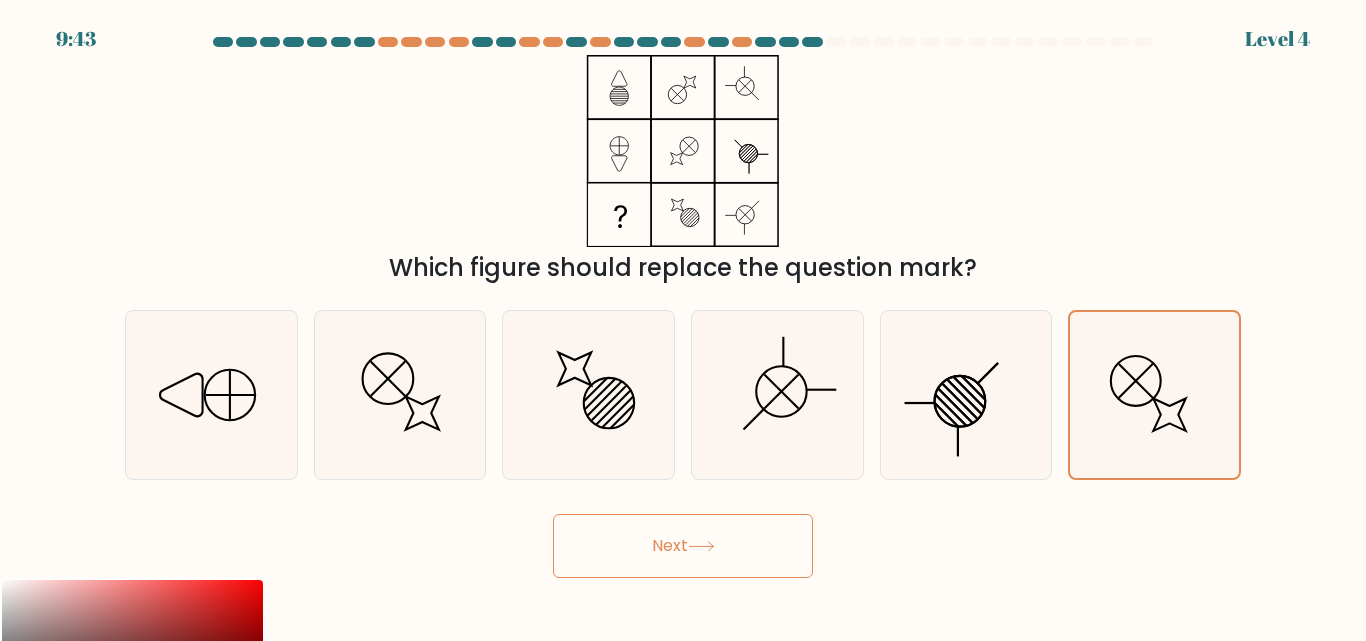 click on "Next" at bounding box center [683, 546] 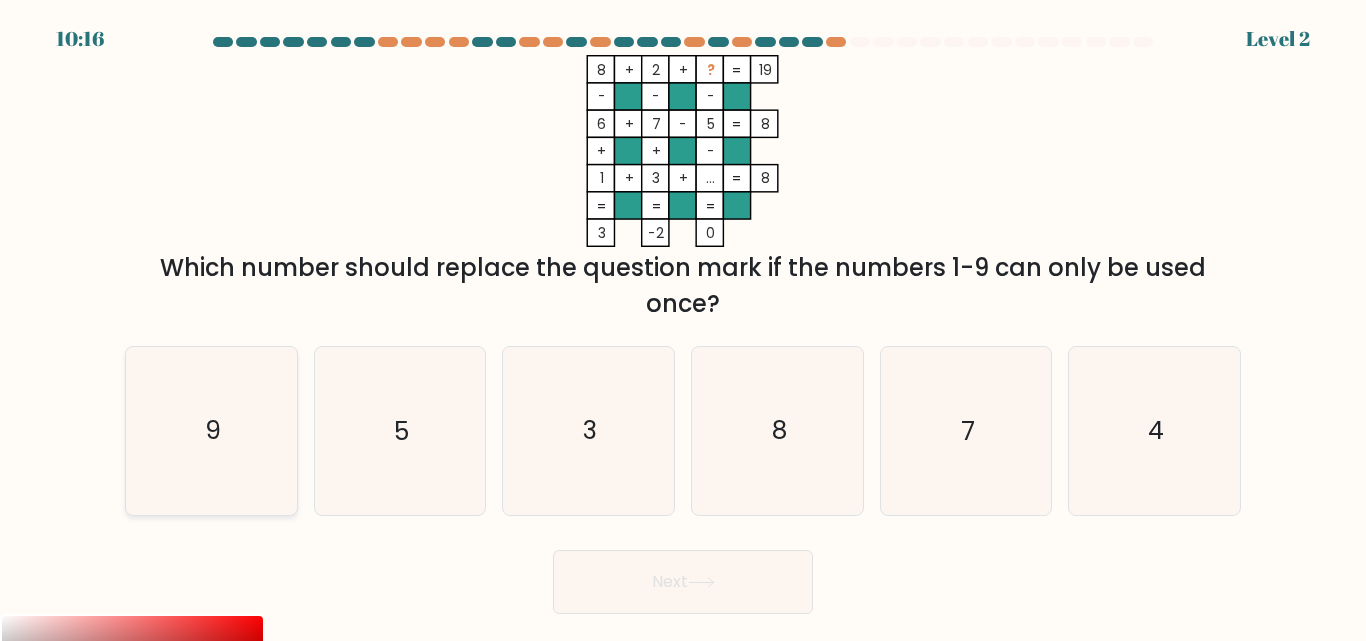 click on "9" 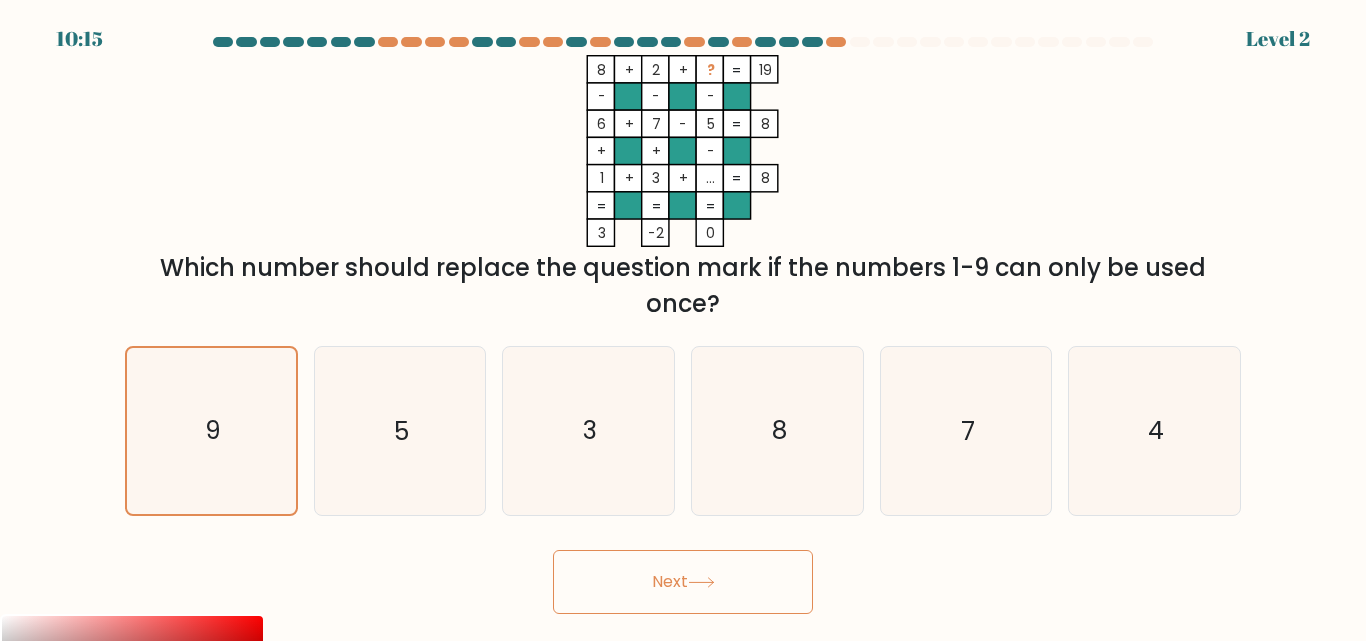 click on "Next" at bounding box center (683, 582) 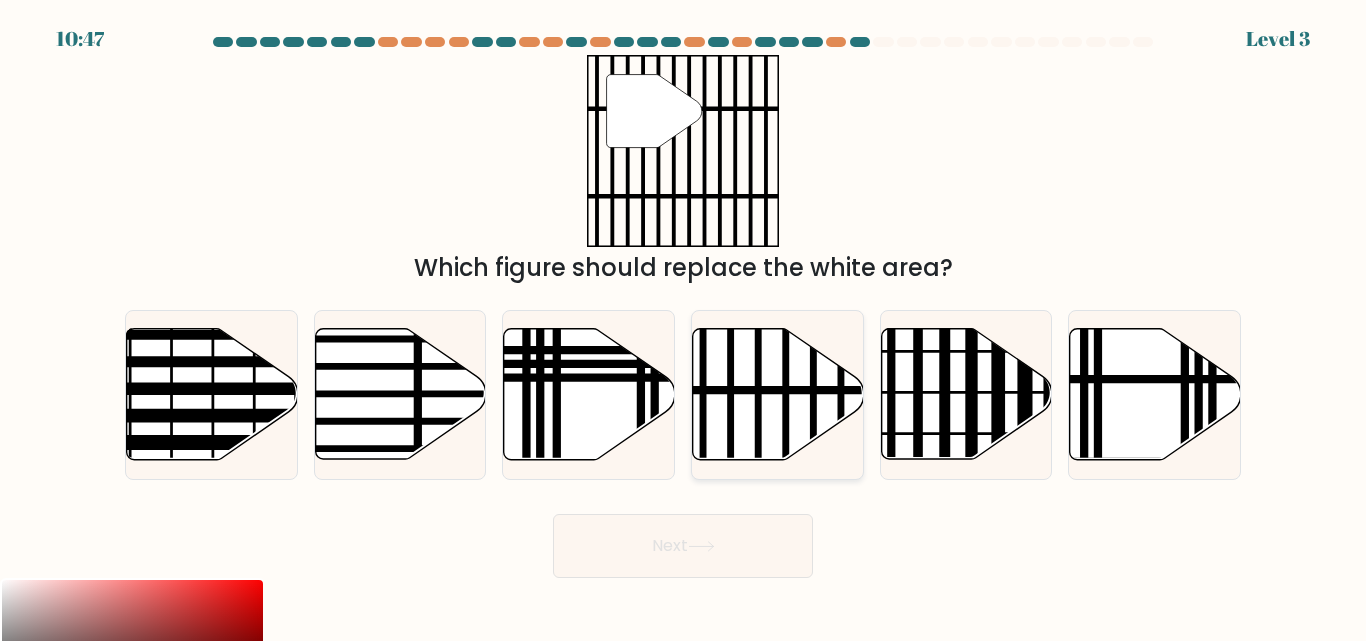 click 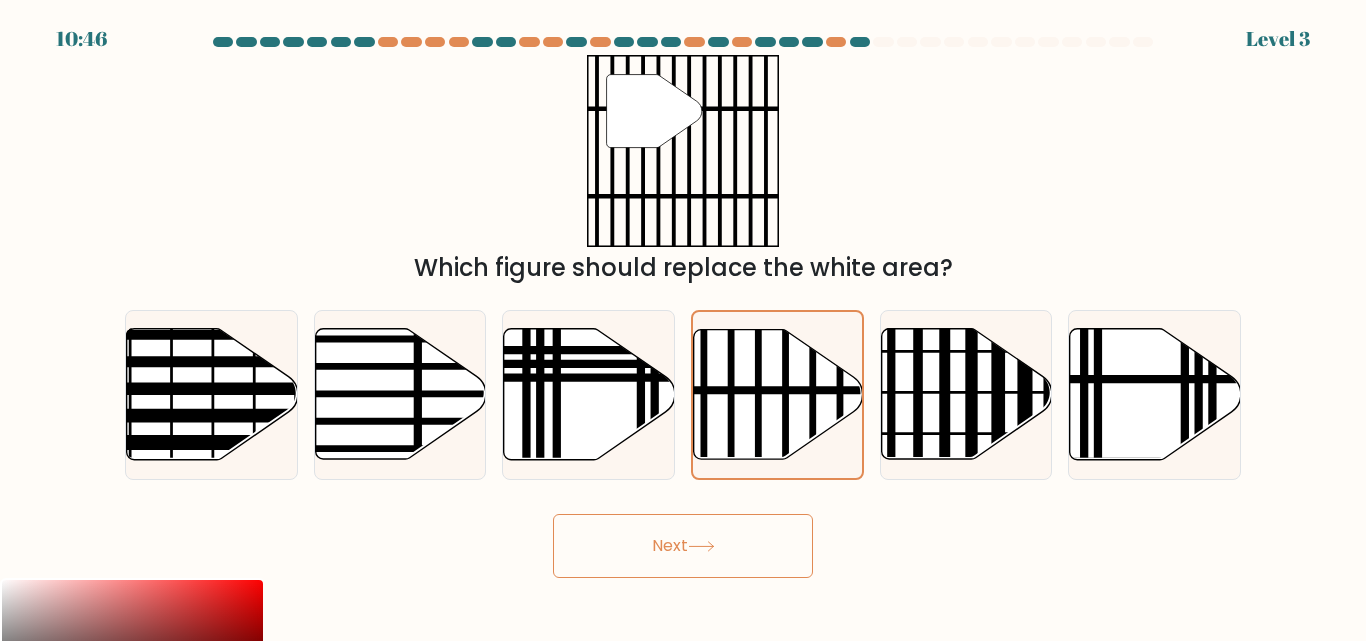 click on "Next" at bounding box center (683, 546) 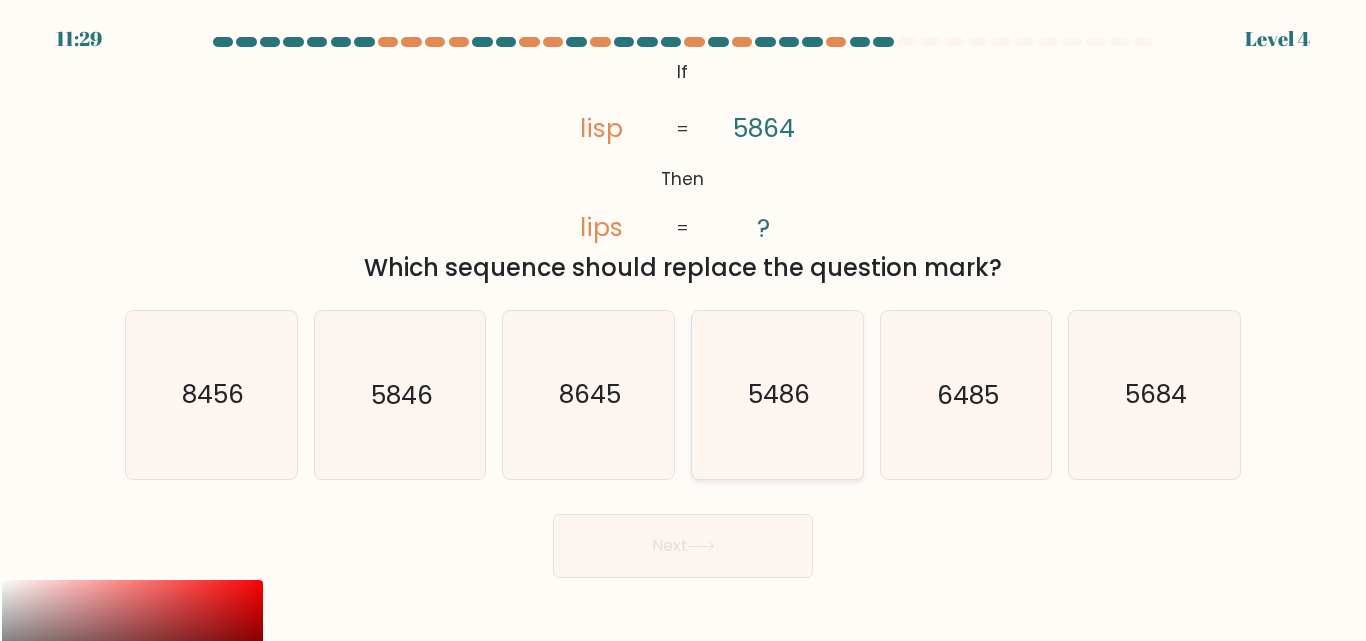 click on "5486" 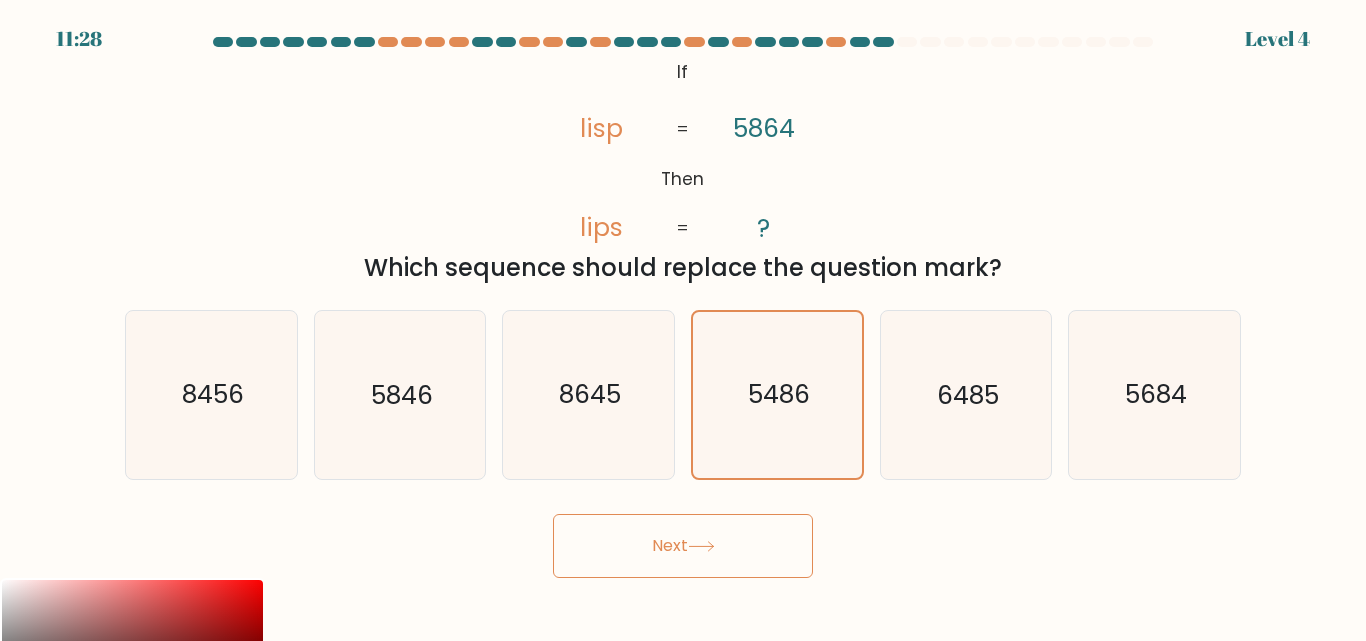 click on "Next" at bounding box center [683, 546] 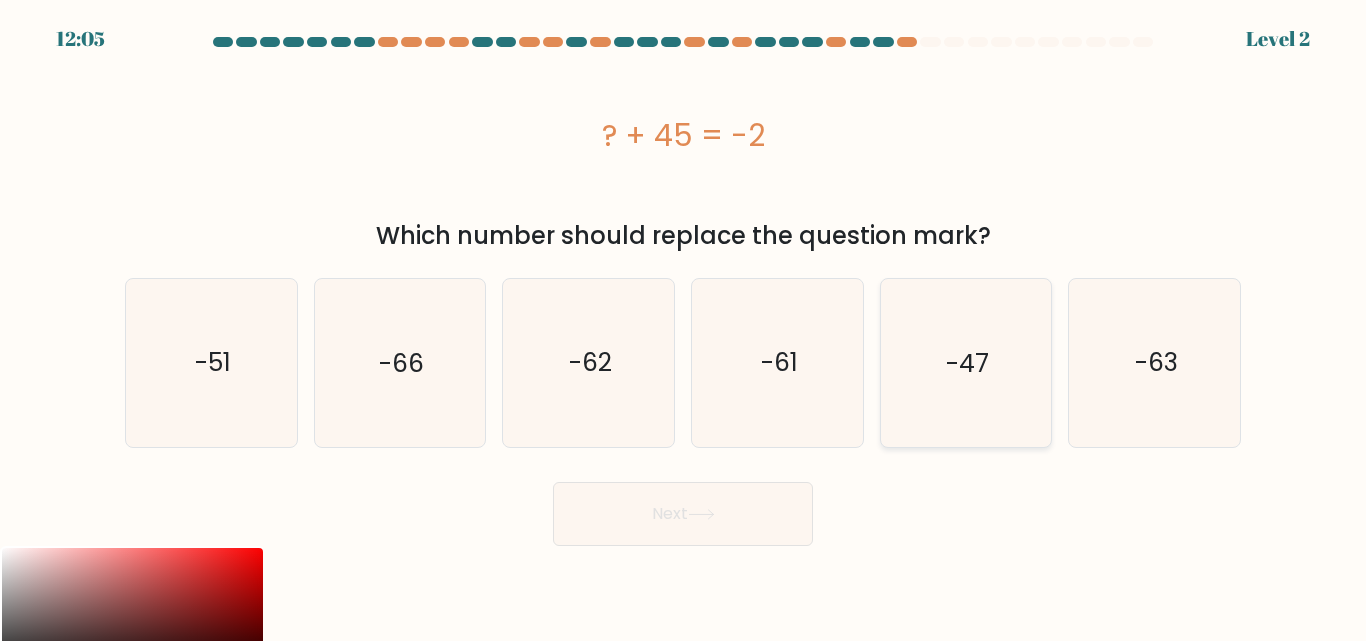 click on "-47" 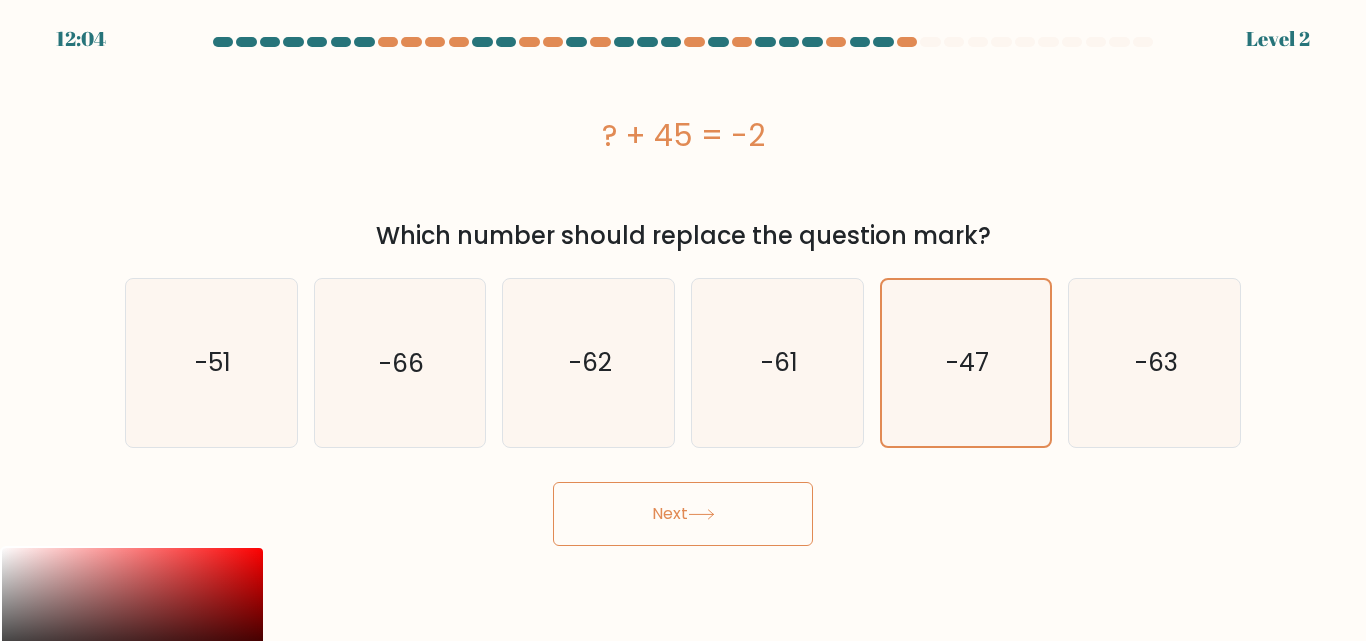 click on "Next" at bounding box center [683, 514] 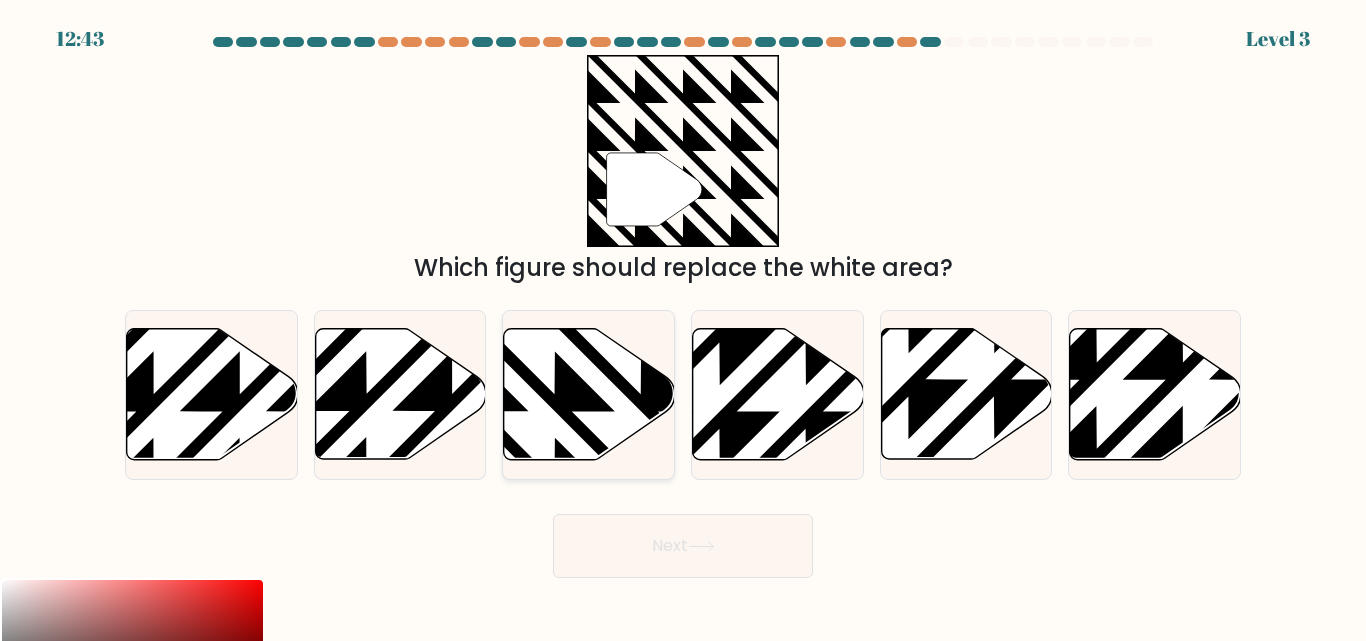 click 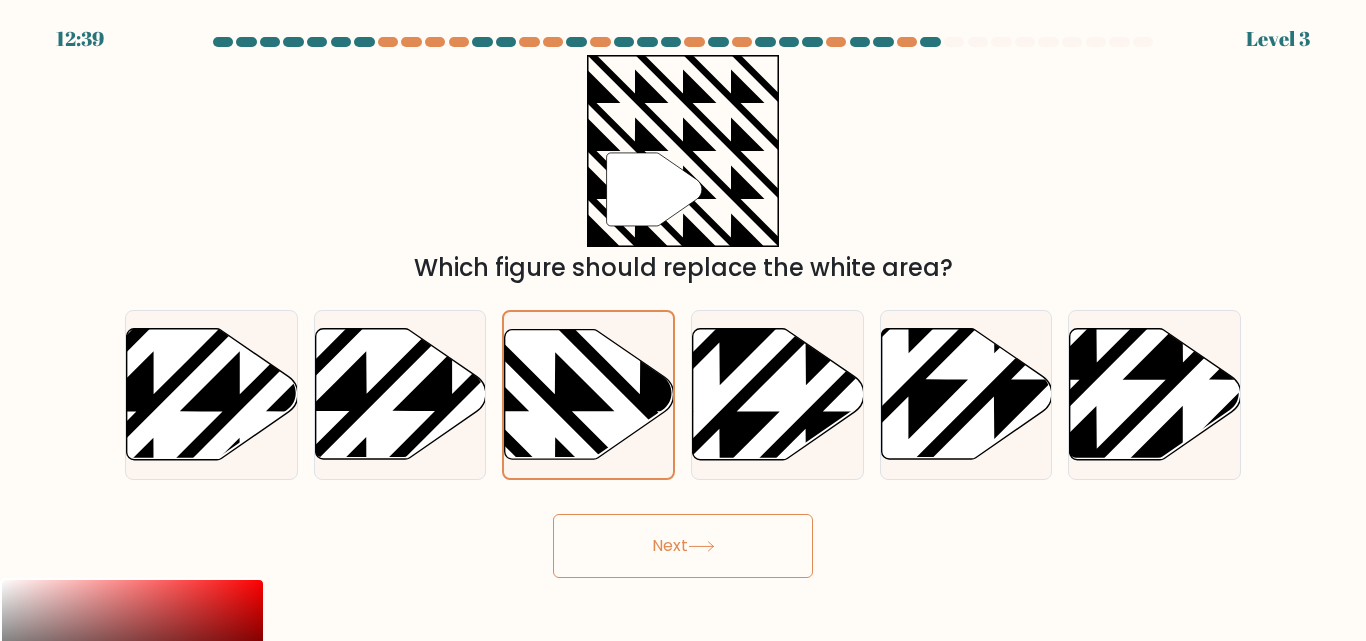 click on "Next" at bounding box center (683, 541) 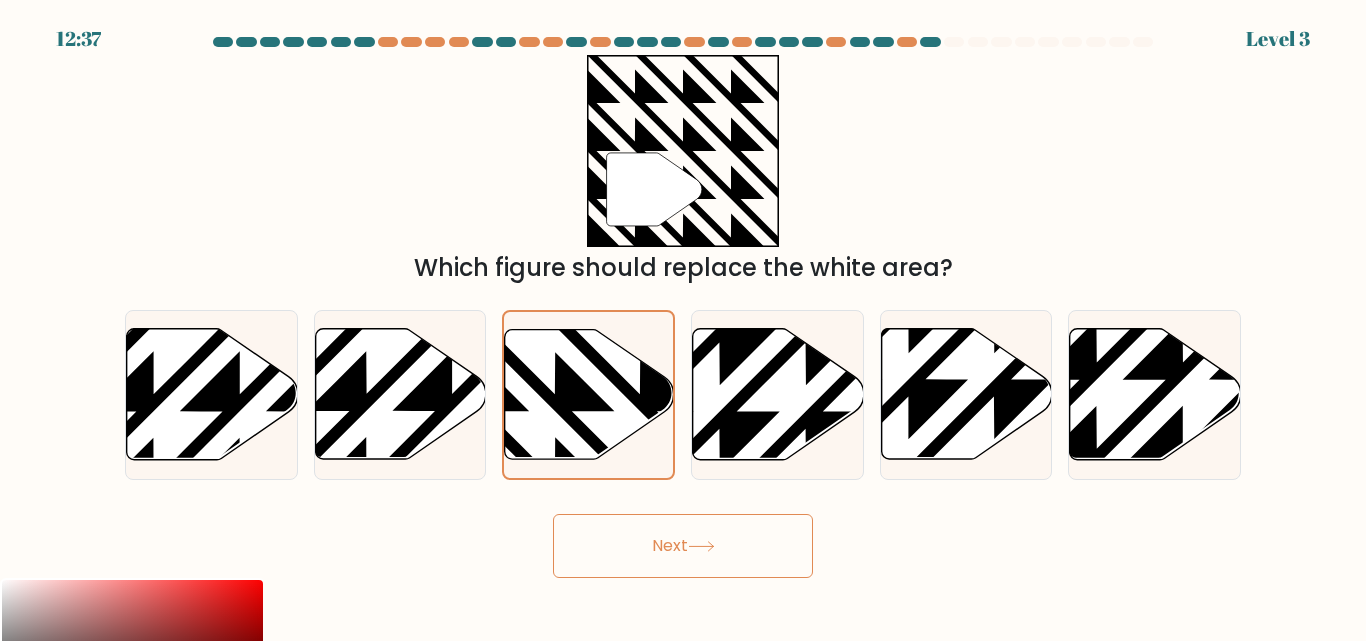 click on "Next" at bounding box center (683, 546) 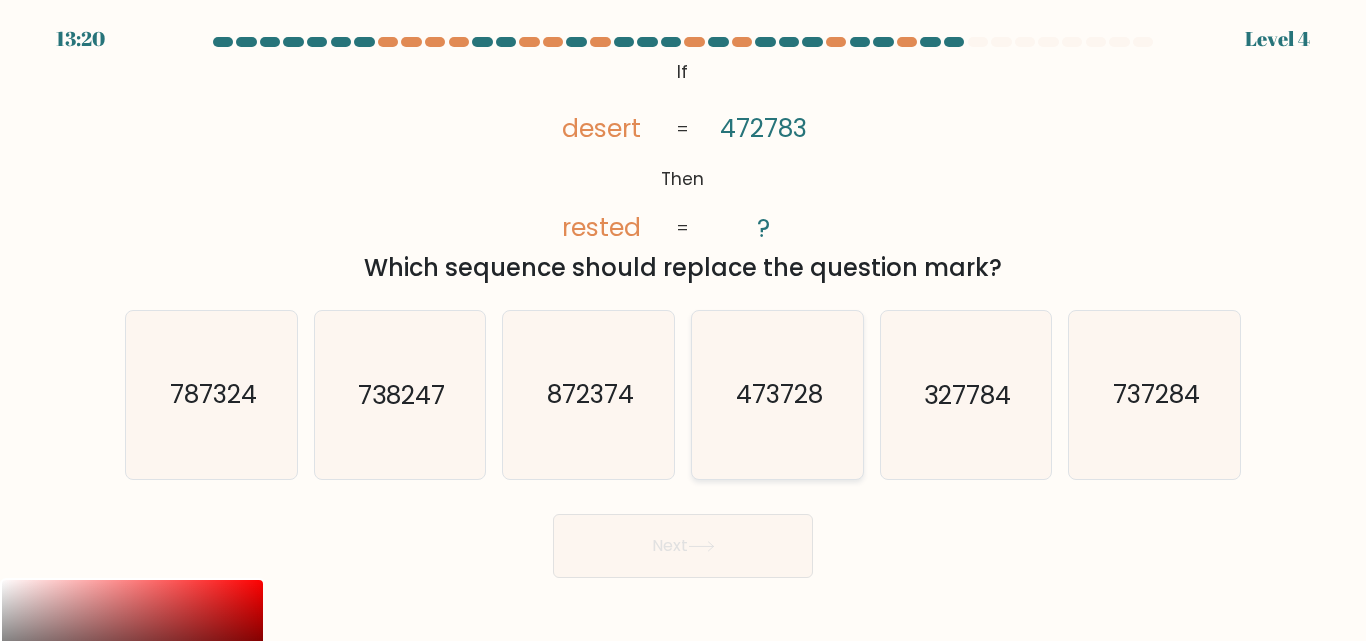 click on "473728" 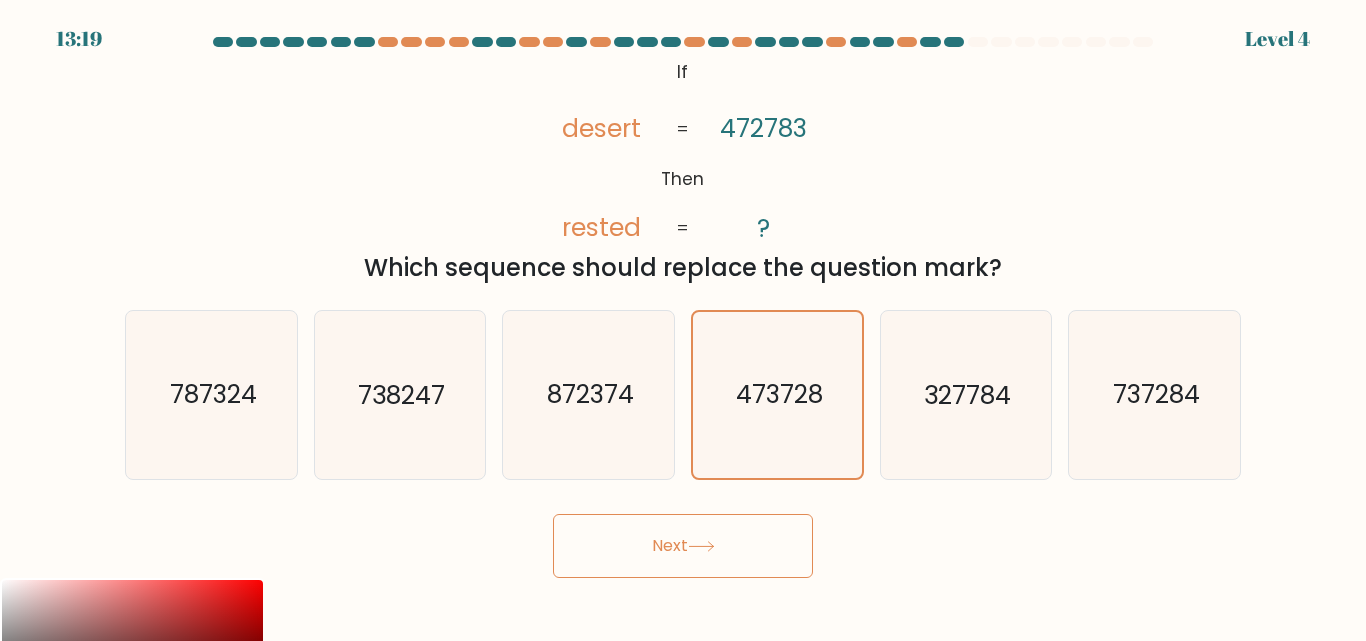 click on "Next" at bounding box center (683, 546) 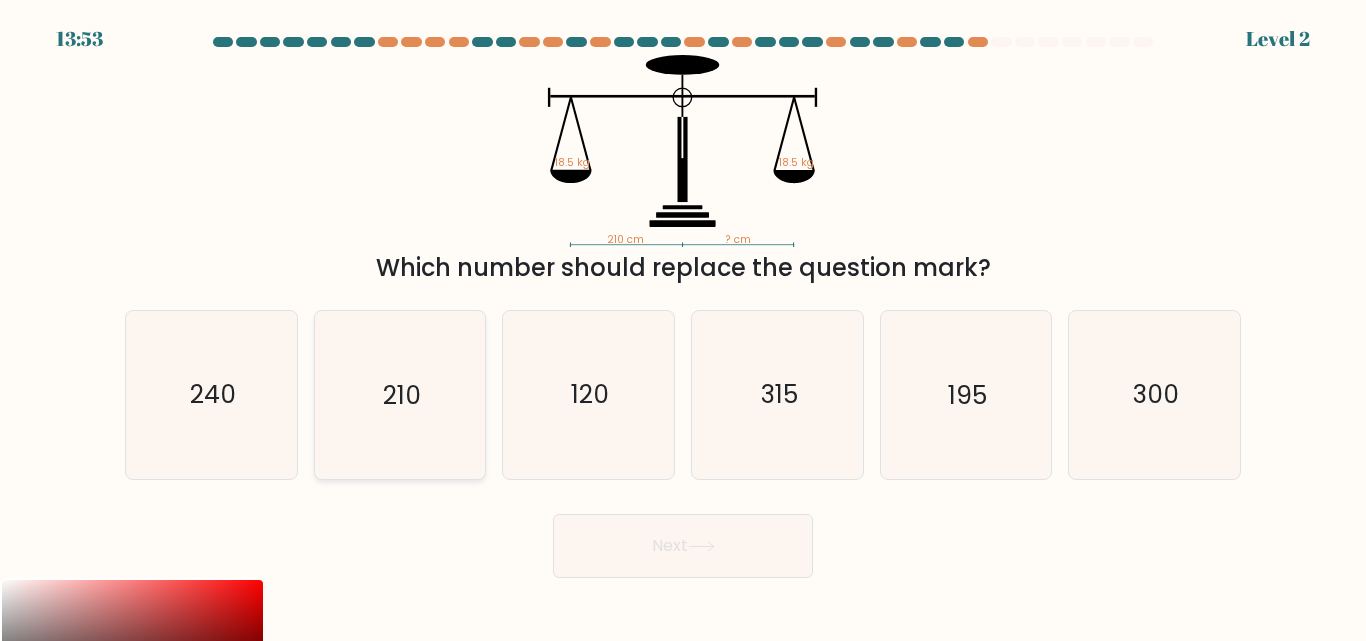 click on "210" 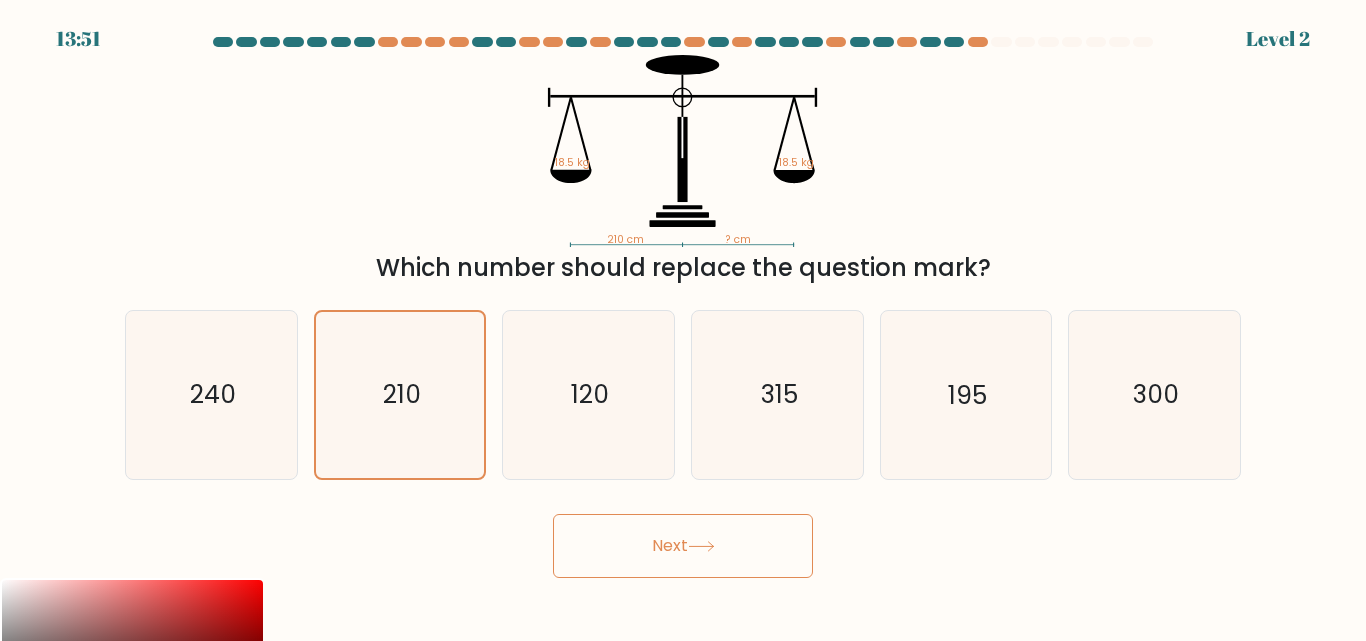 click on "Next" at bounding box center [683, 546] 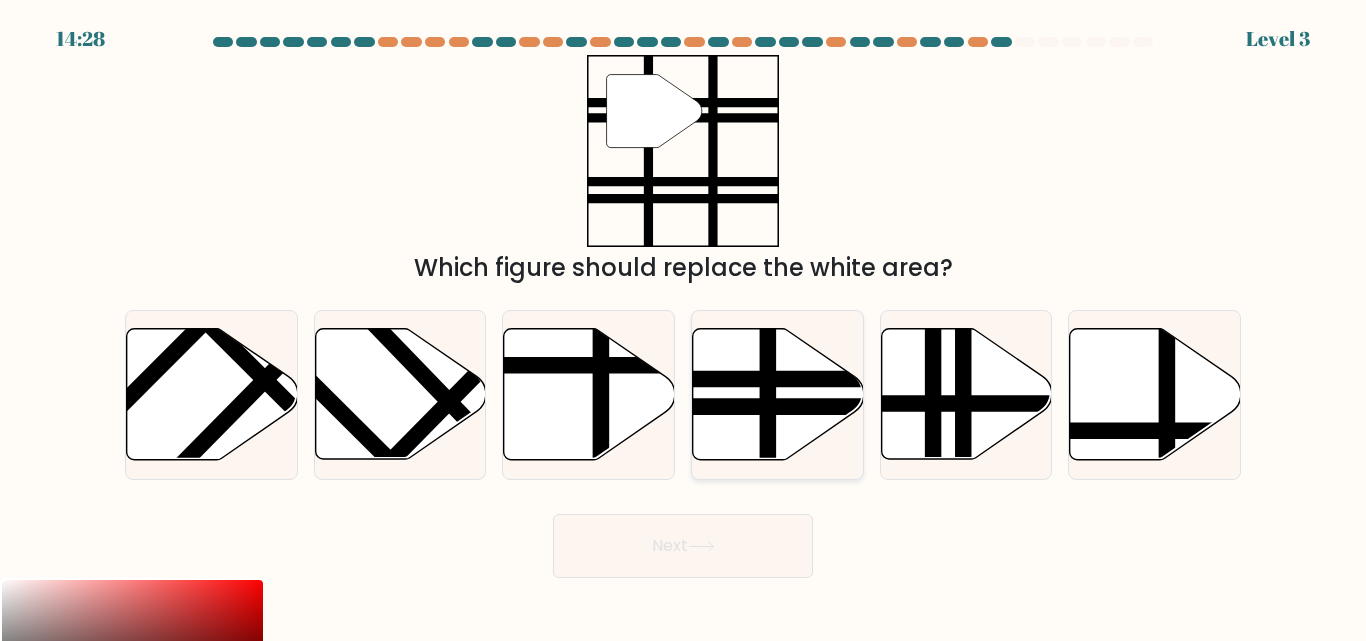 click 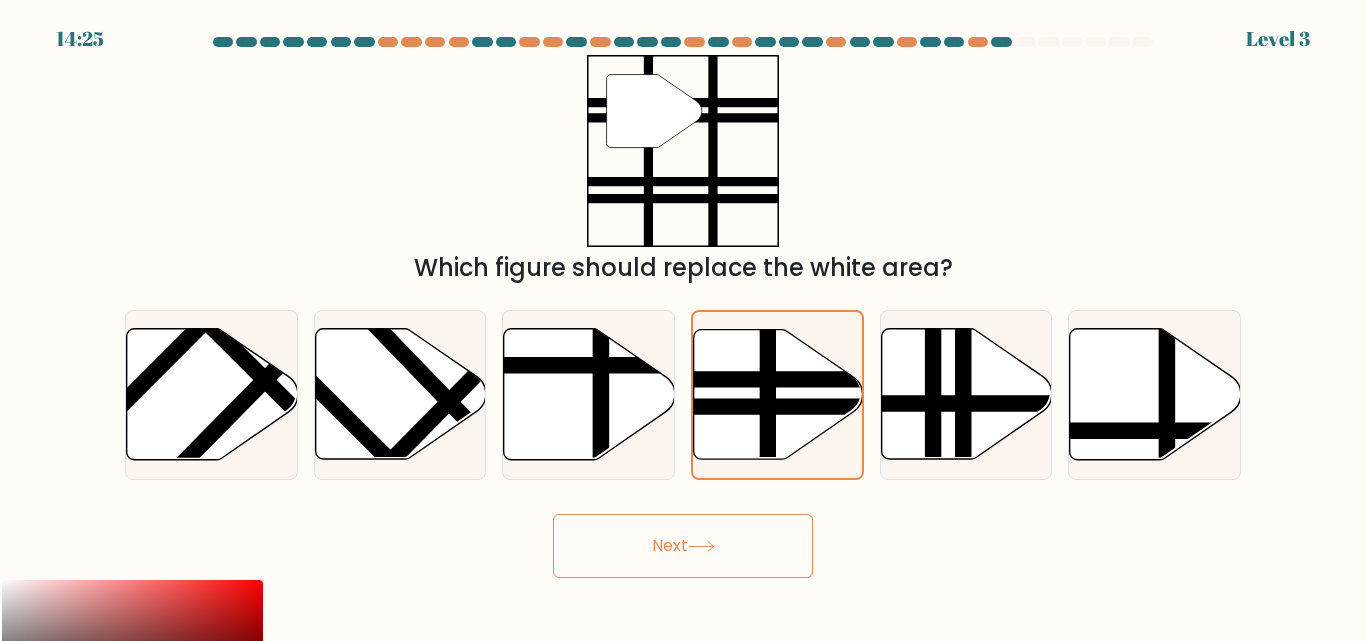 click on "Next" at bounding box center (683, 546) 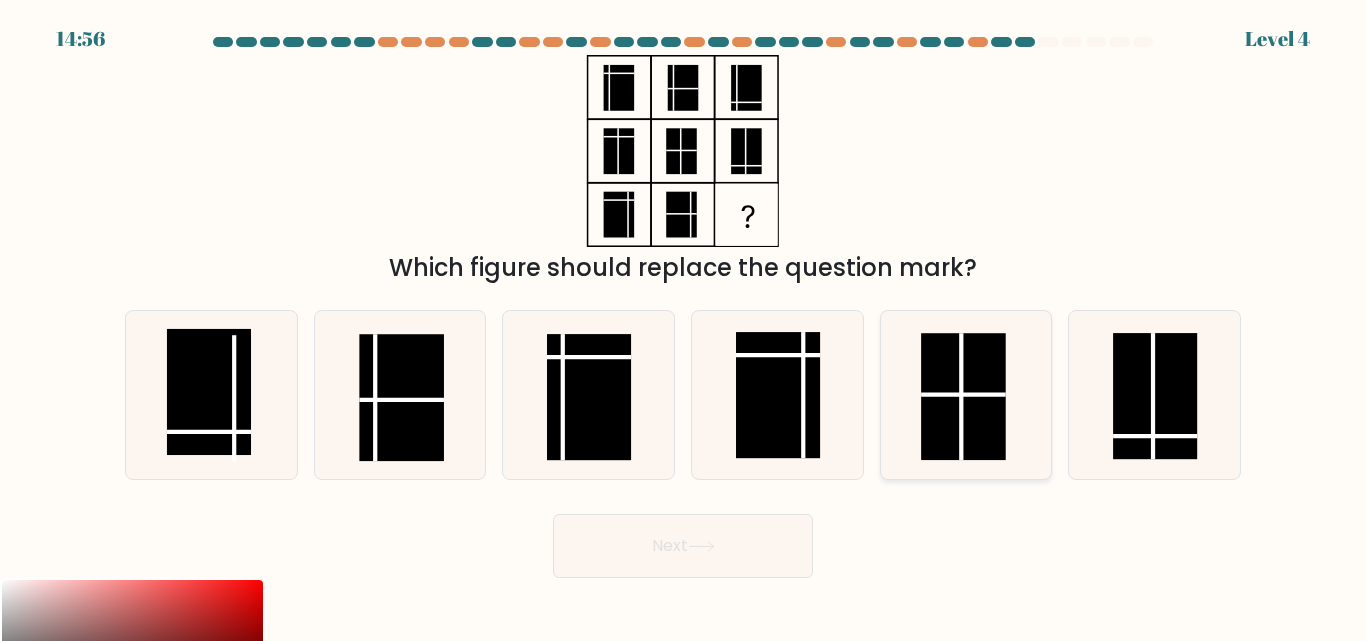 click 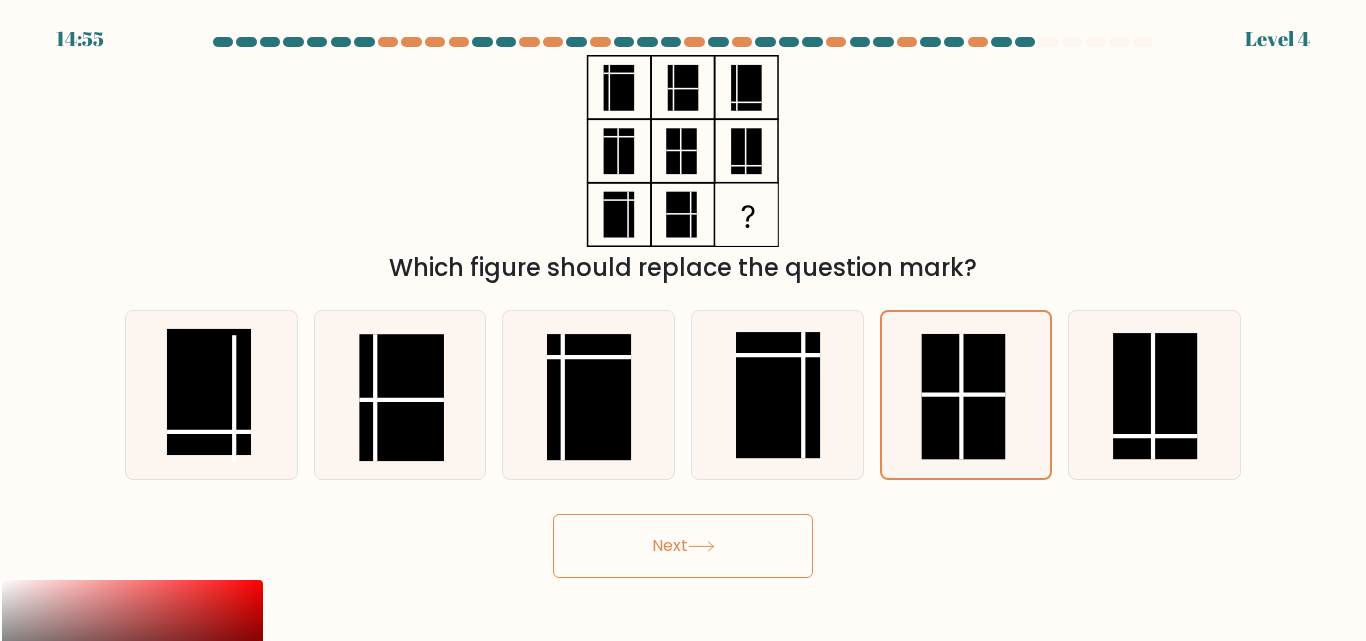 click on "Next" at bounding box center (683, 546) 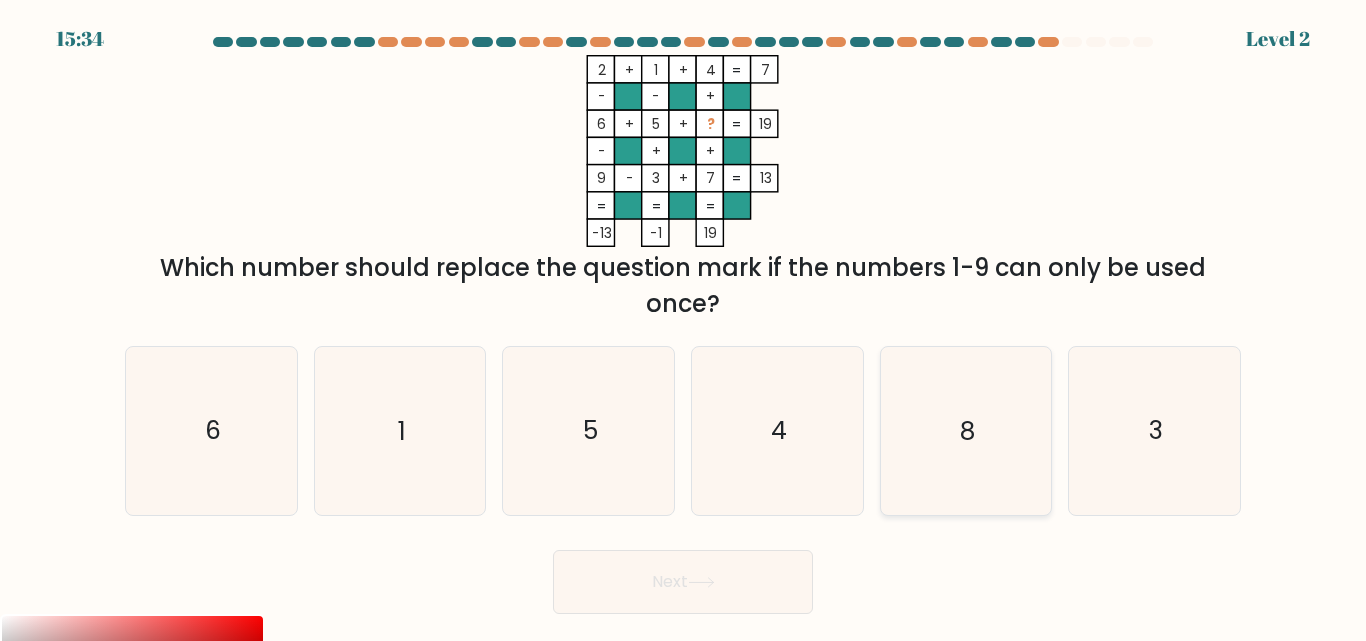 click on "8" 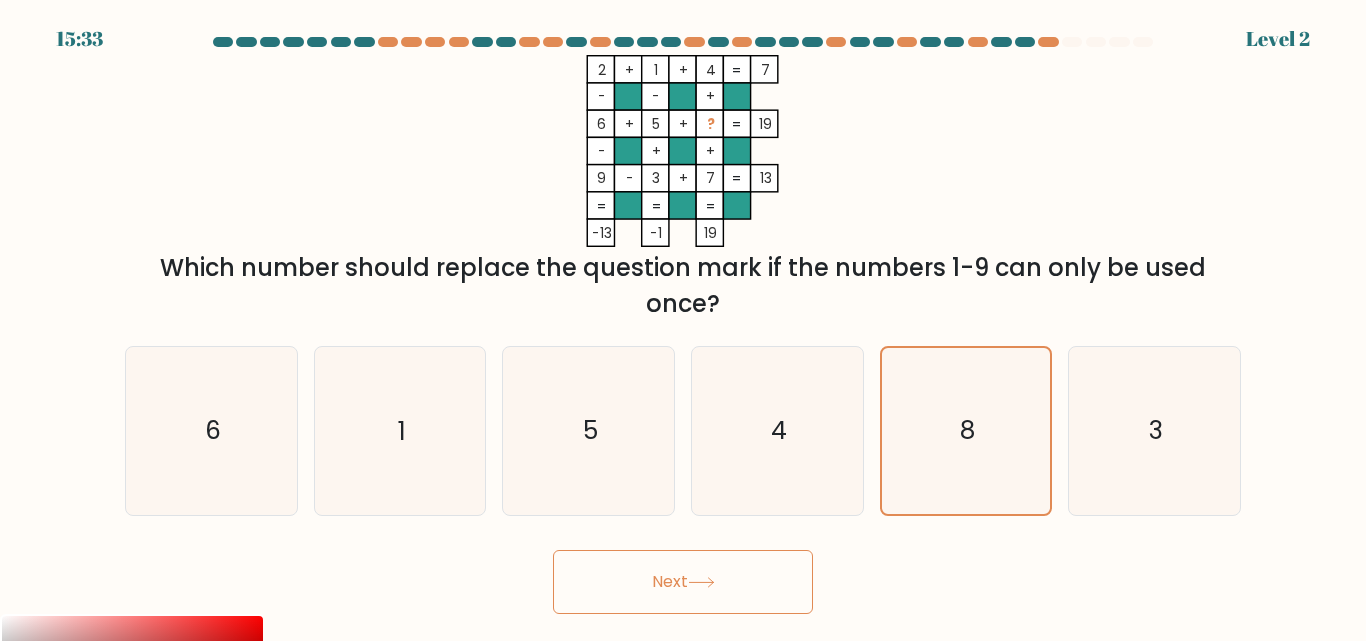 click on "Next" at bounding box center (683, 582) 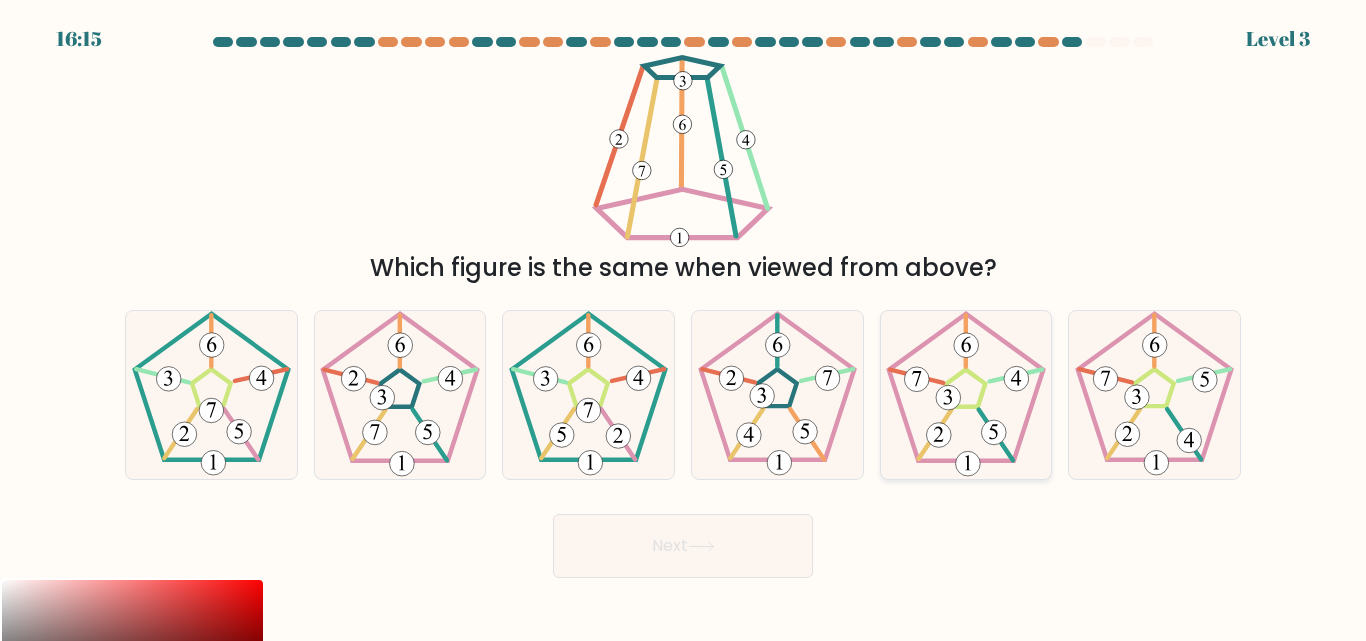 click 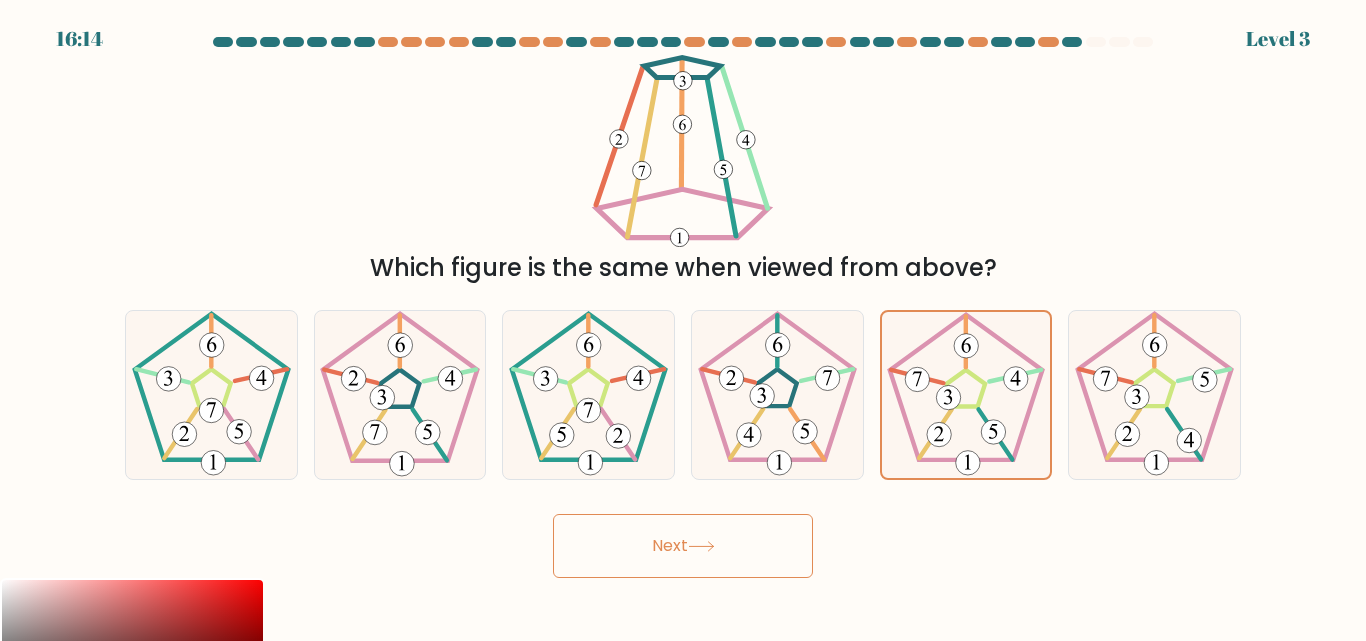 click on "Next" at bounding box center [683, 546] 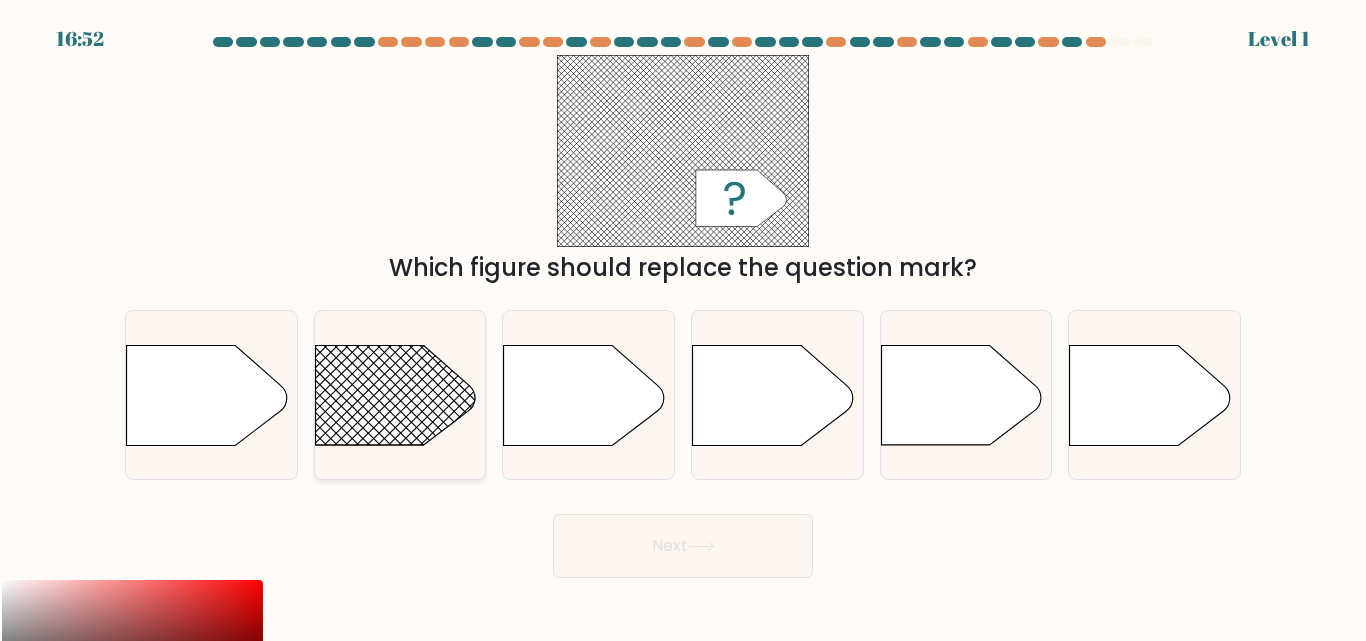 click 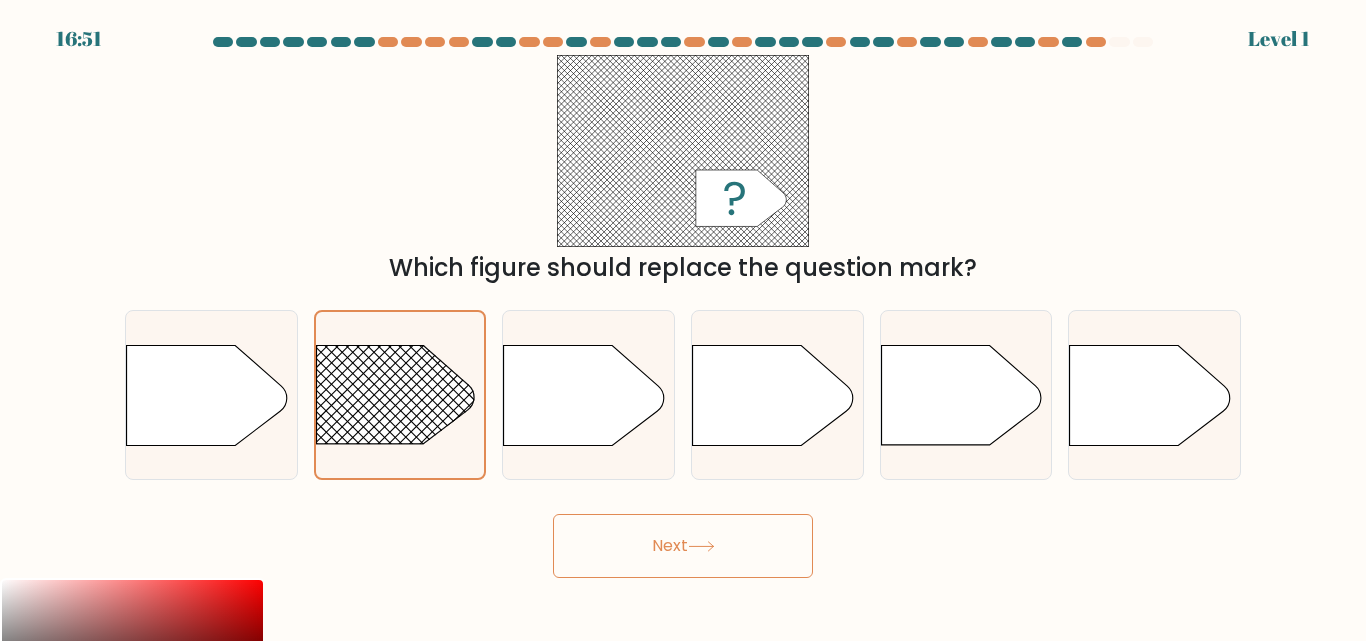 click on "Next" at bounding box center (683, 546) 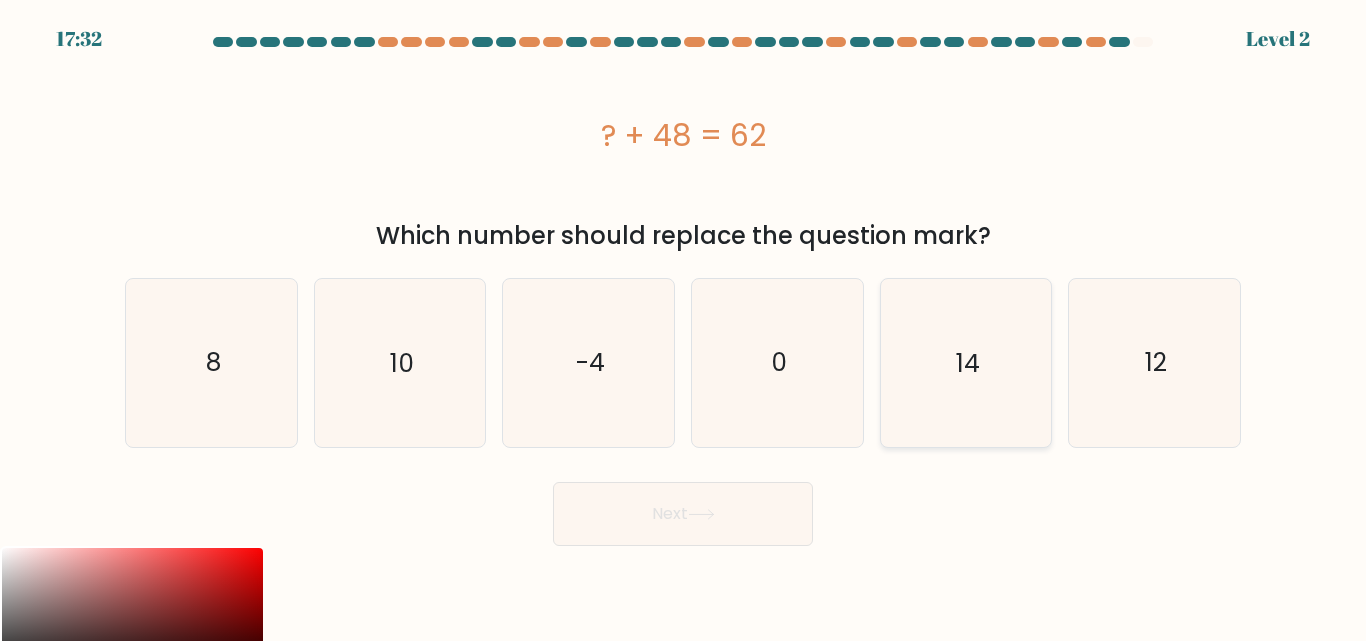 click on "14" 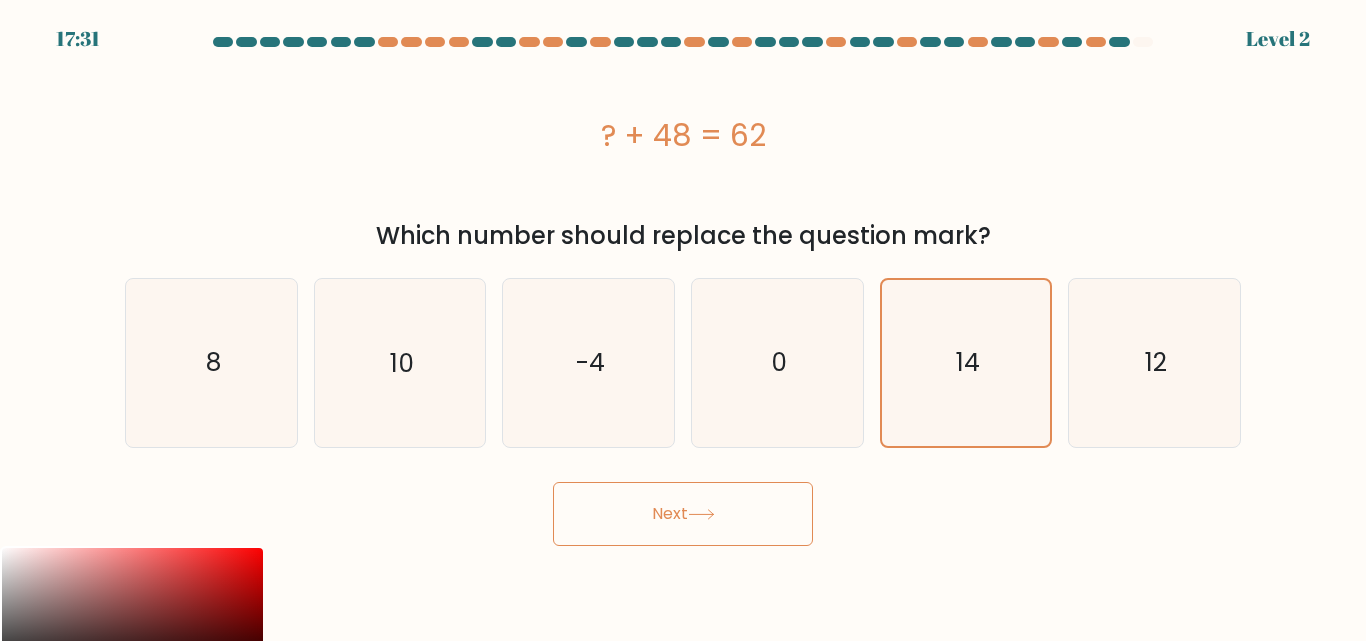 click on "Next" at bounding box center [683, 514] 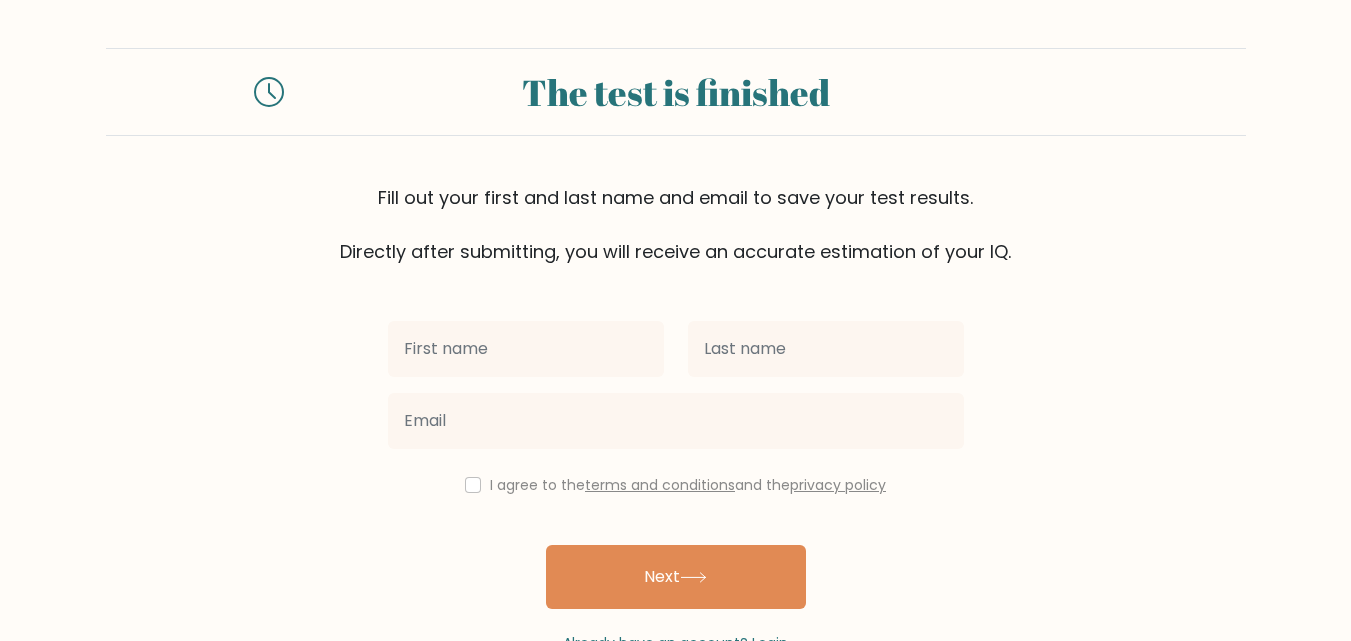 scroll, scrollTop: 0, scrollLeft: 0, axis: both 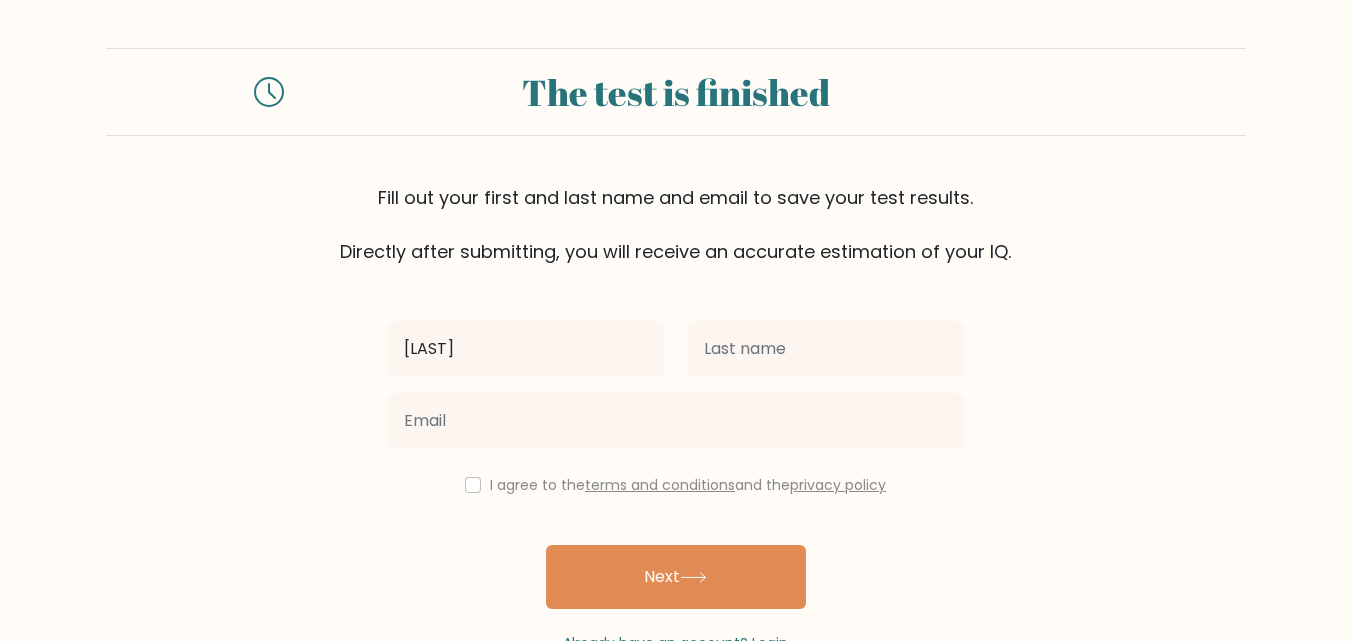 type on "Gabriel" 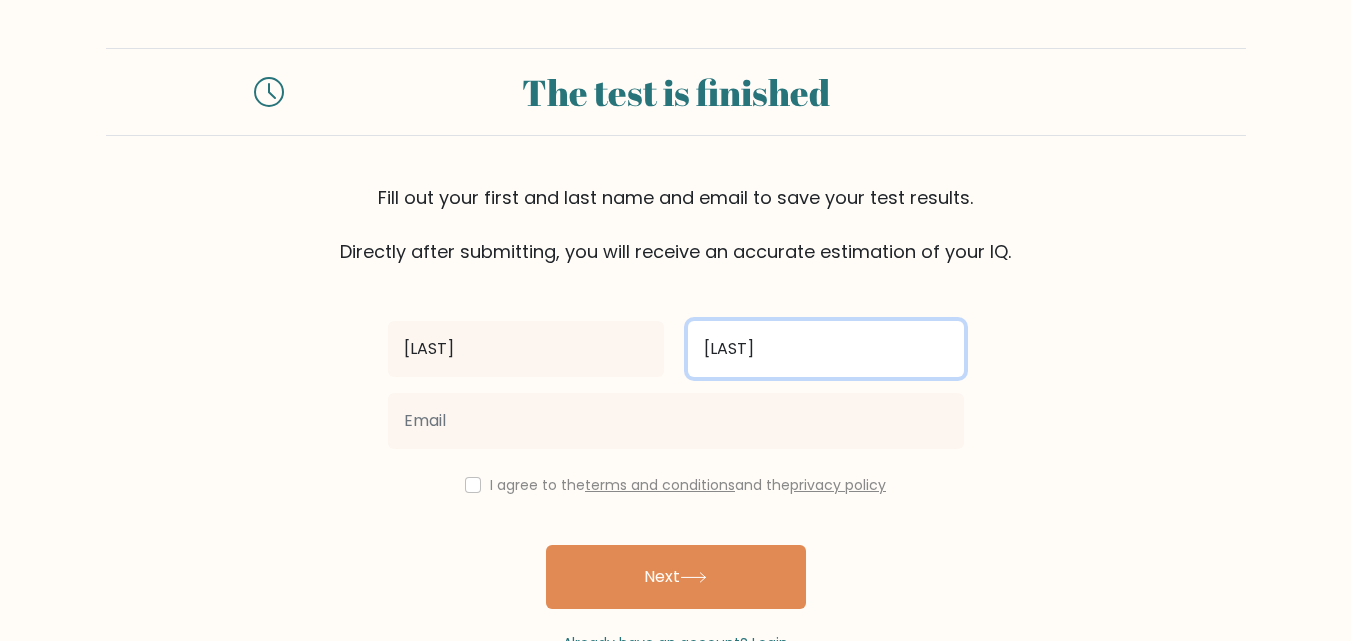 type on "Makhulo" 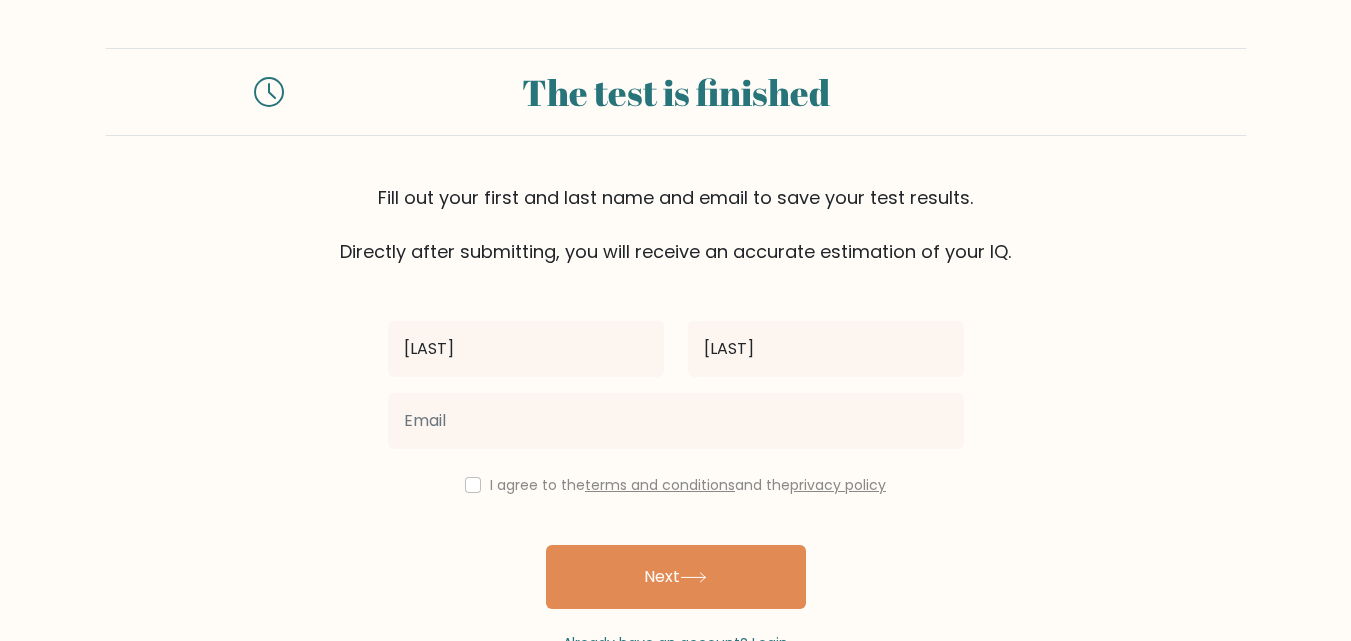 click on "The test is finished
Fill out your first and last name and email to save your test results.
Directly after submitting, you will receive an accurate estimation of your IQ.
Gabriel Makhulo" at bounding box center (675, 351) 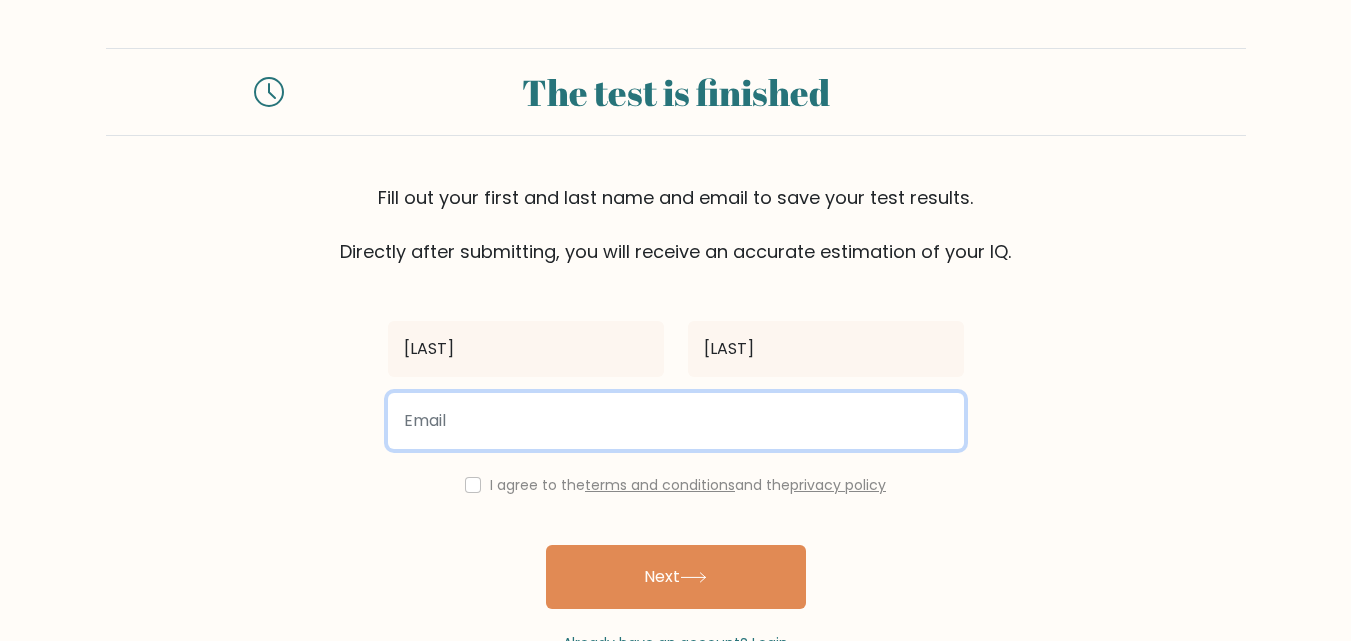 click at bounding box center [676, 421] 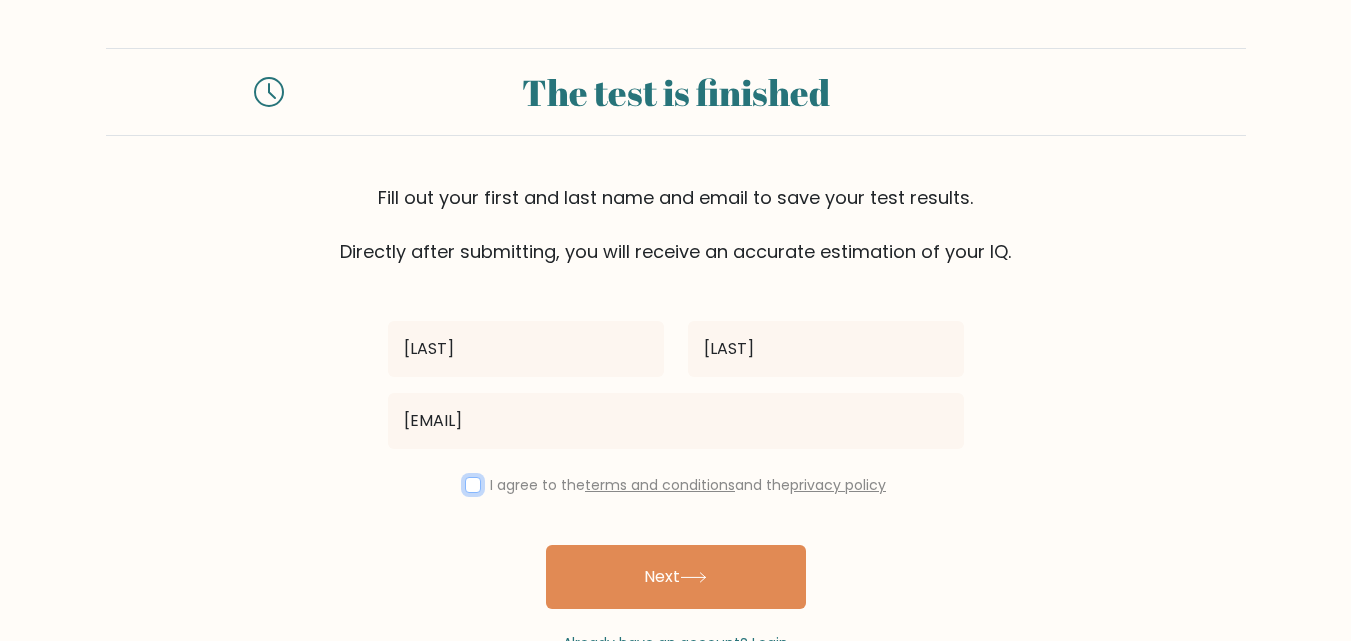 click at bounding box center [473, 485] 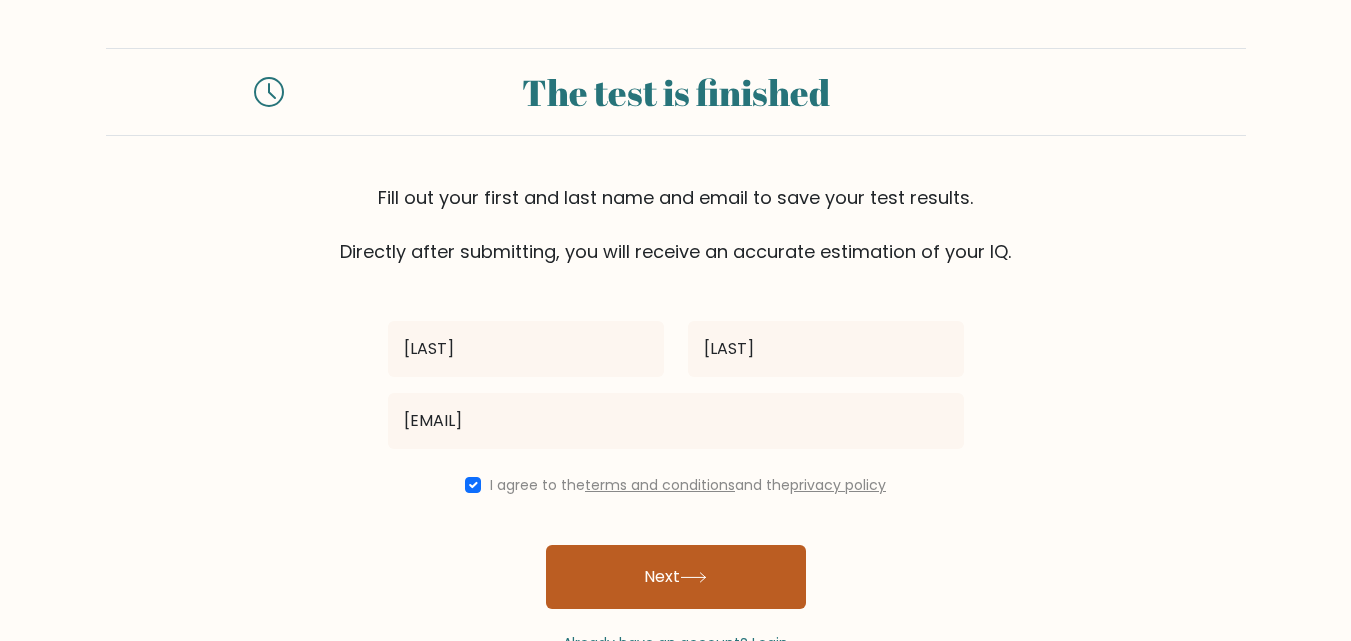 click on "Next" at bounding box center (676, 577) 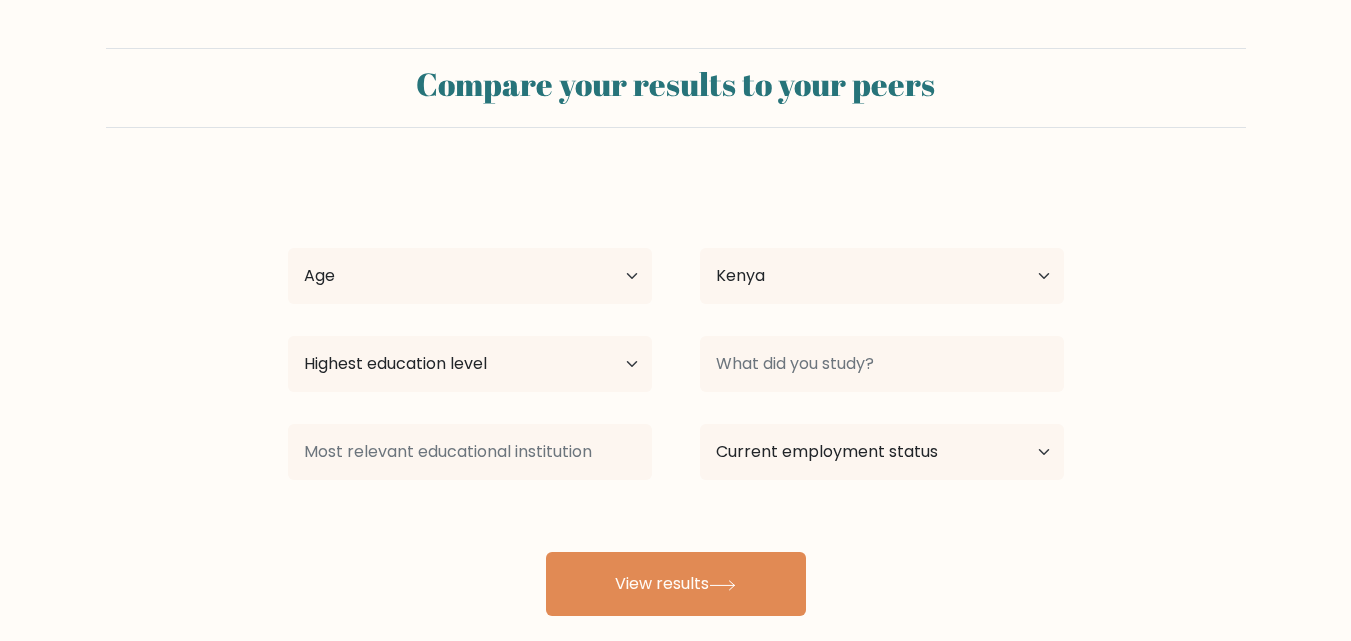 select on "KE" 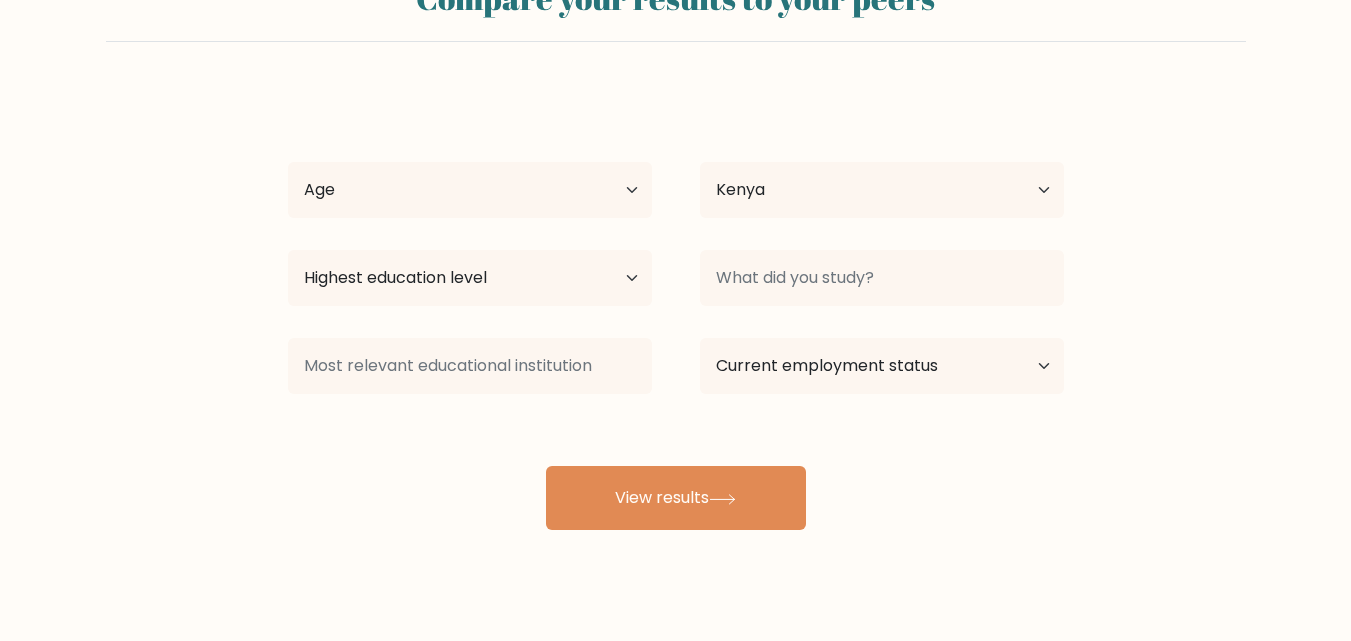 scroll, scrollTop: 117, scrollLeft: 0, axis: vertical 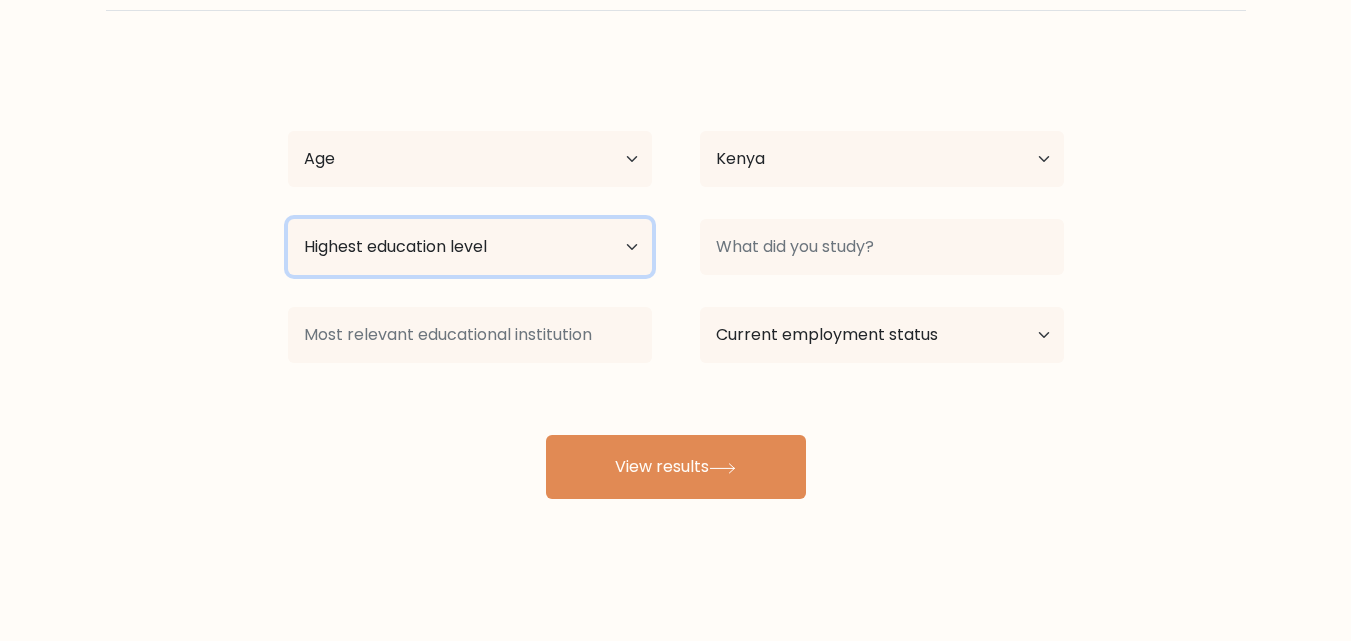 click on "Highest education level
No schooling
Primary
Lower Secondary
Upper Secondary
Occupation Specific
Bachelor's degree
Master's degree
Doctoral degree" at bounding box center (470, 247) 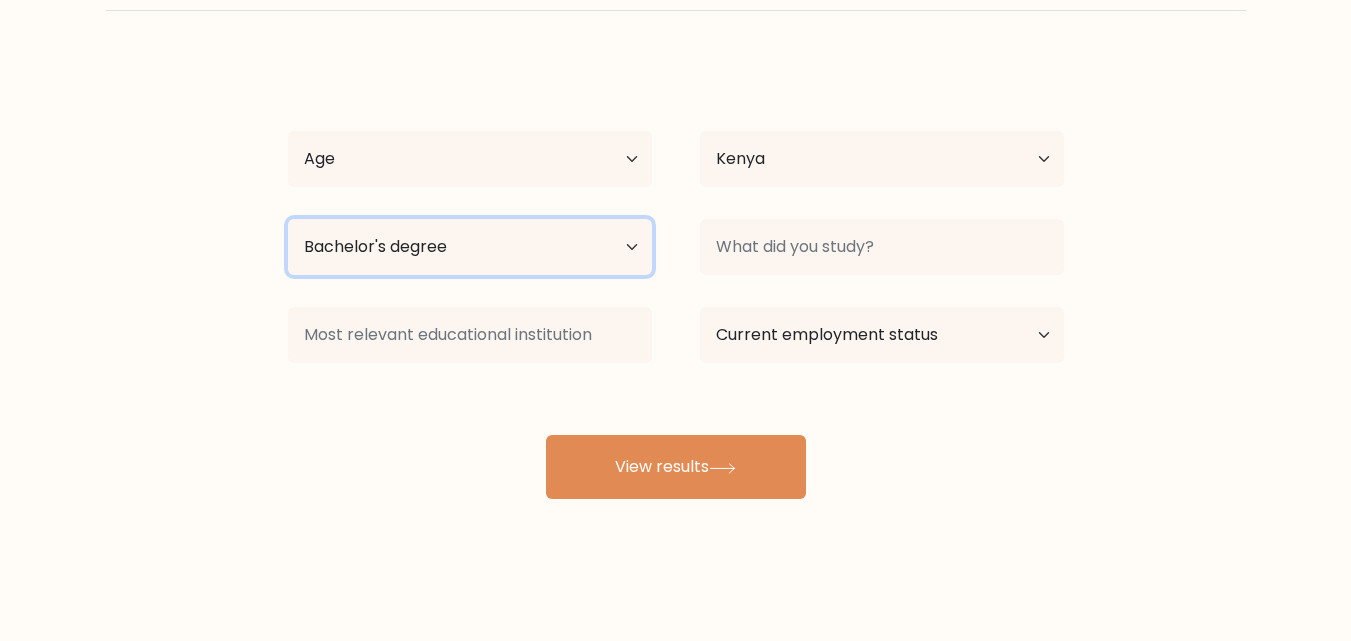 click on "Highest education level
No schooling
Primary
Lower Secondary
Upper Secondary
Occupation Specific
Bachelor's degree
Master's degree
Doctoral degree" at bounding box center (470, 247) 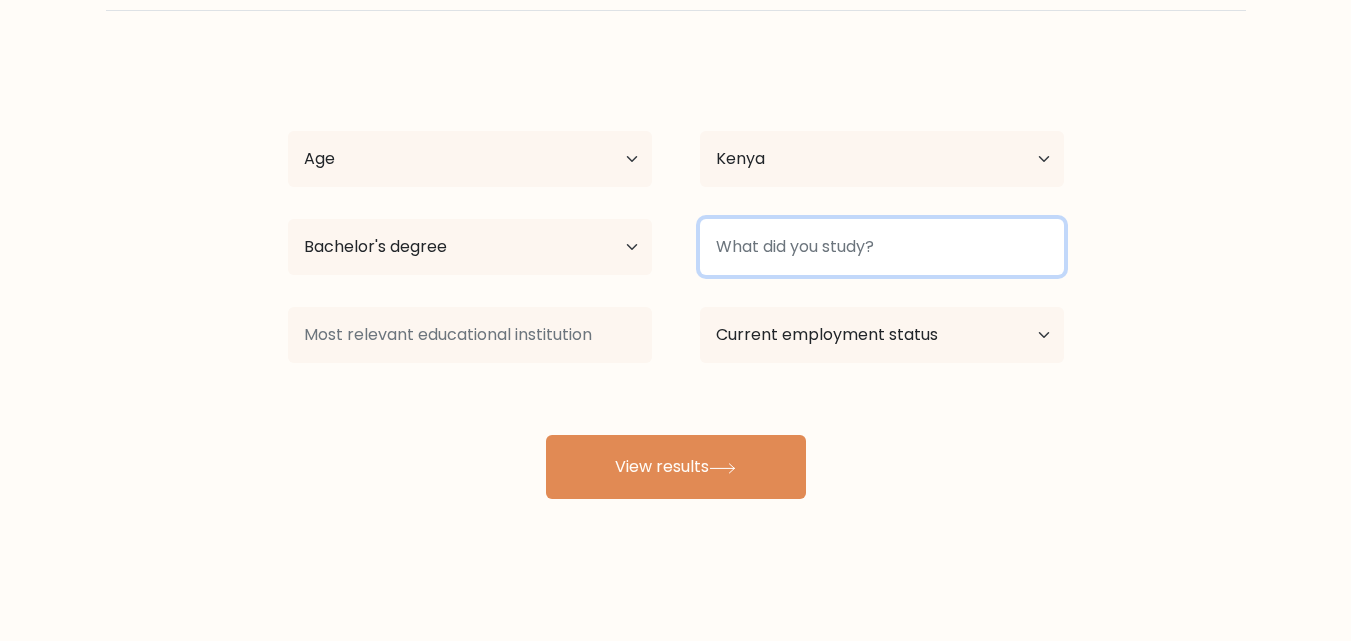 click at bounding box center [882, 247] 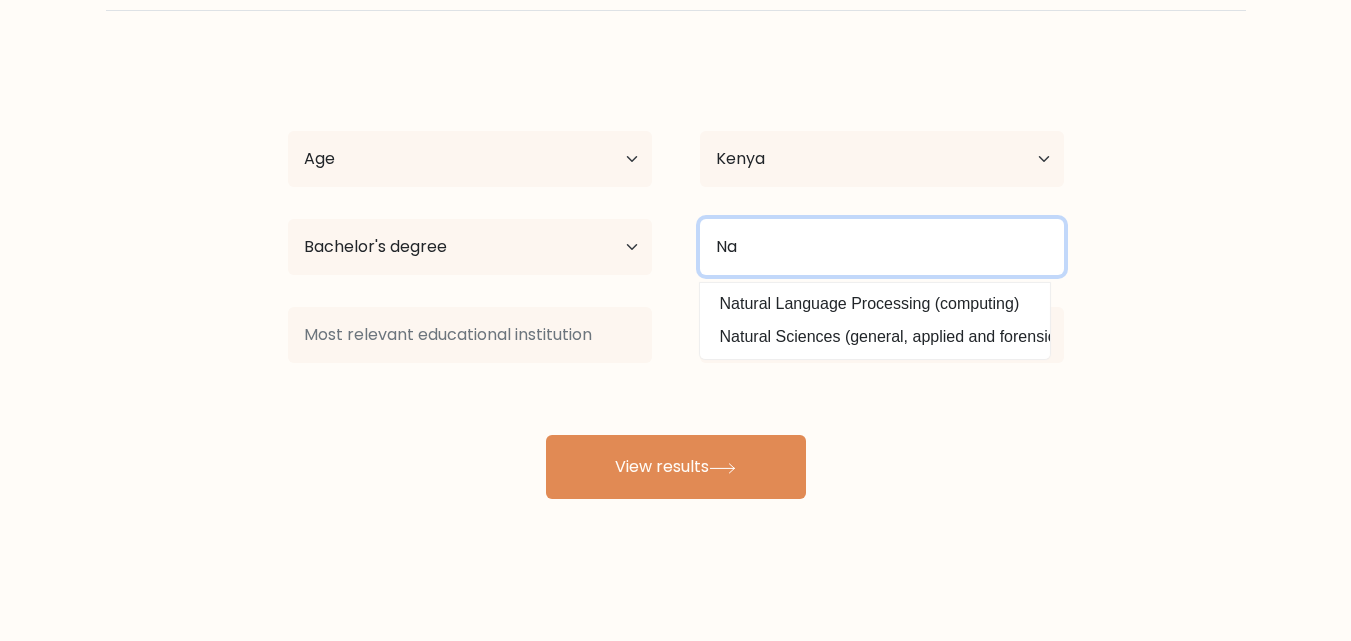 type on "N" 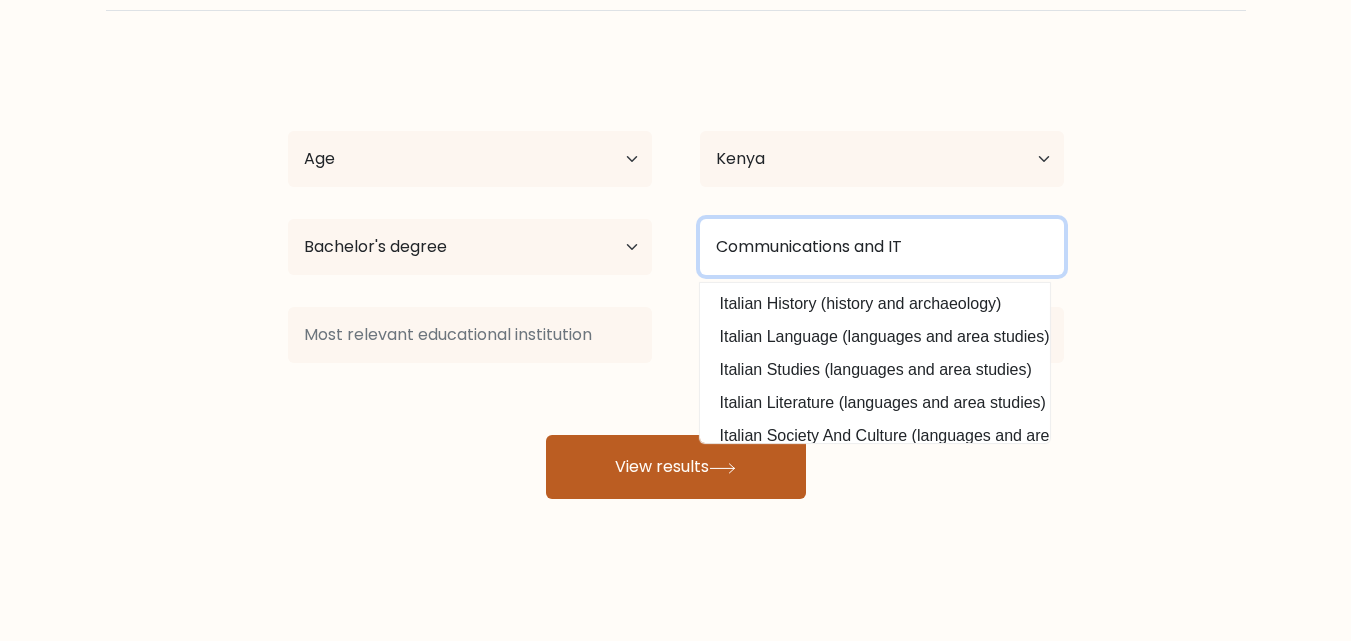 type on "Communications and IT" 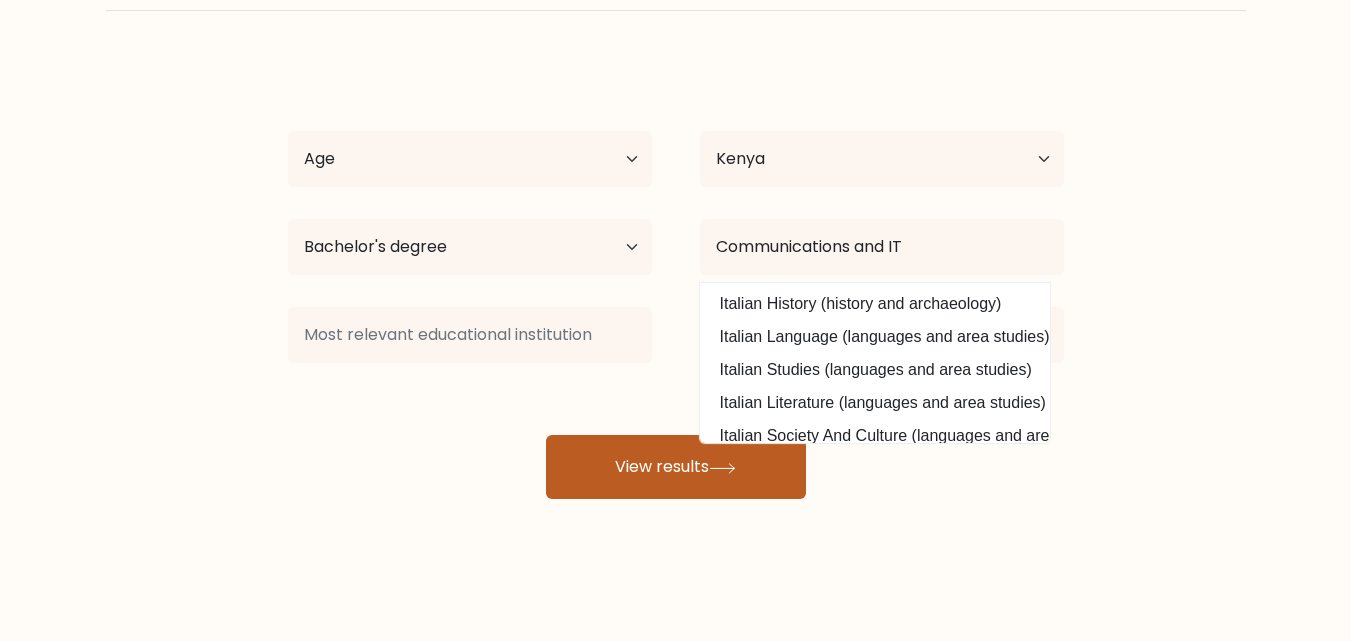 click on "View results" at bounding box center (676, 467) 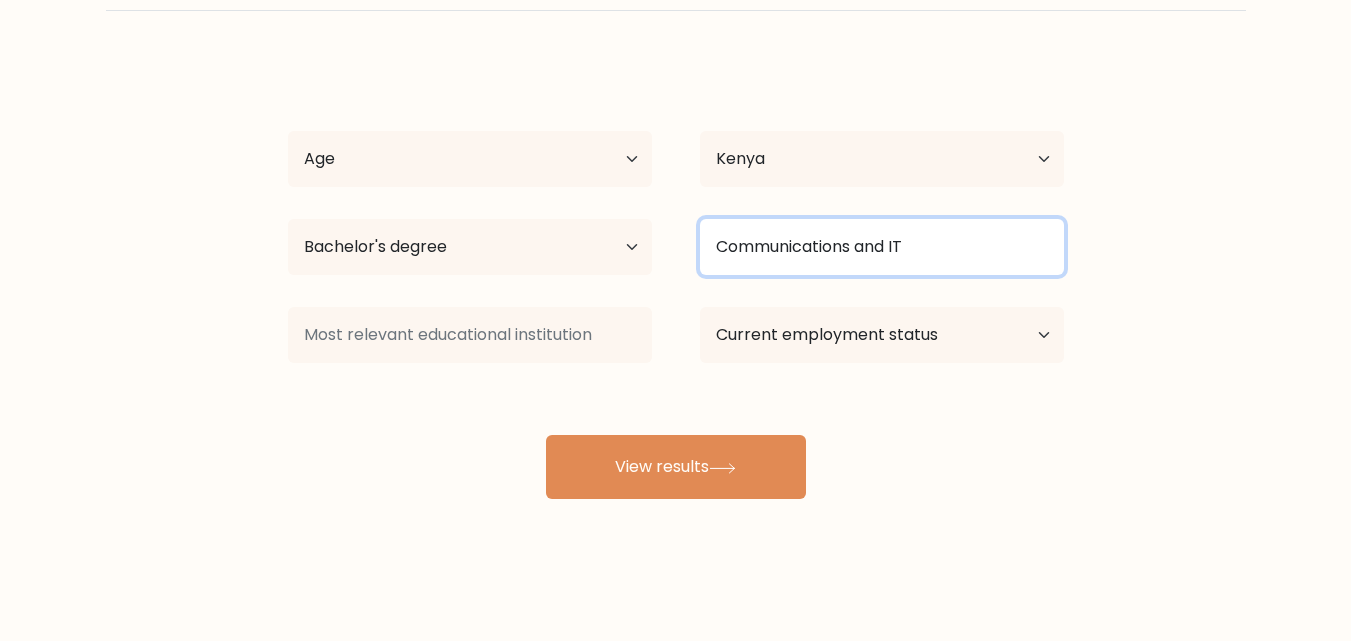 click on "Communications and IT" at bounding box center [882, 247] 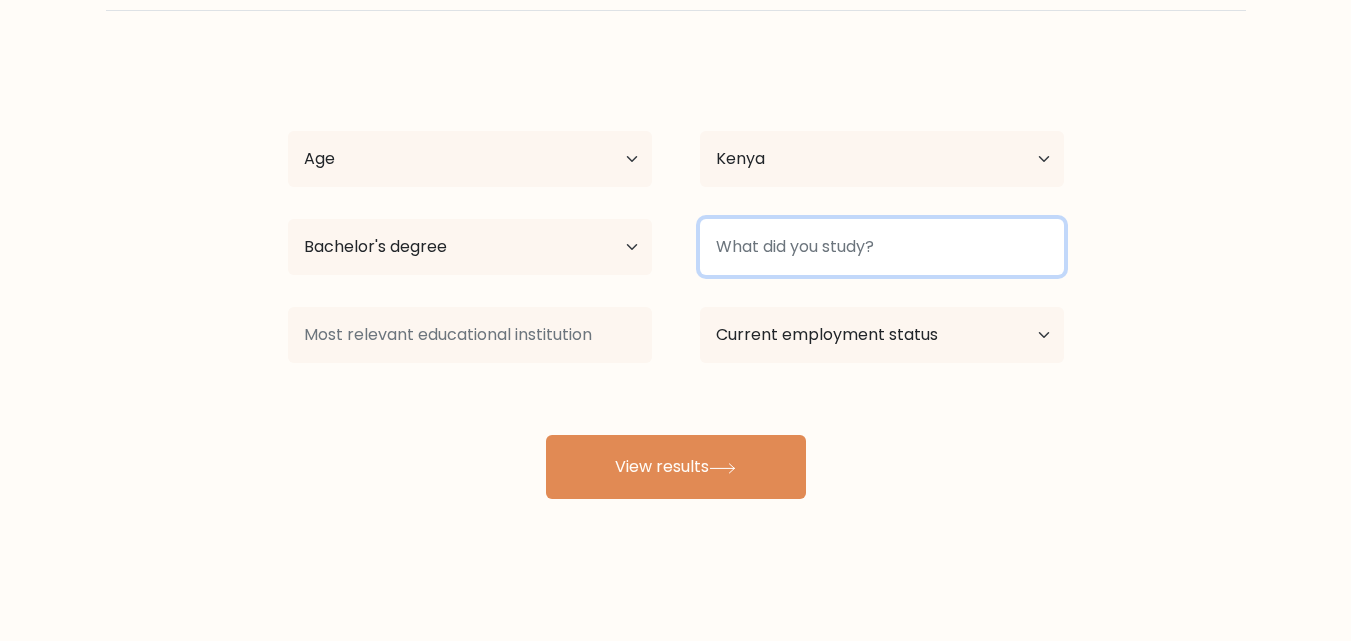 click at bounding box center (882, 247) 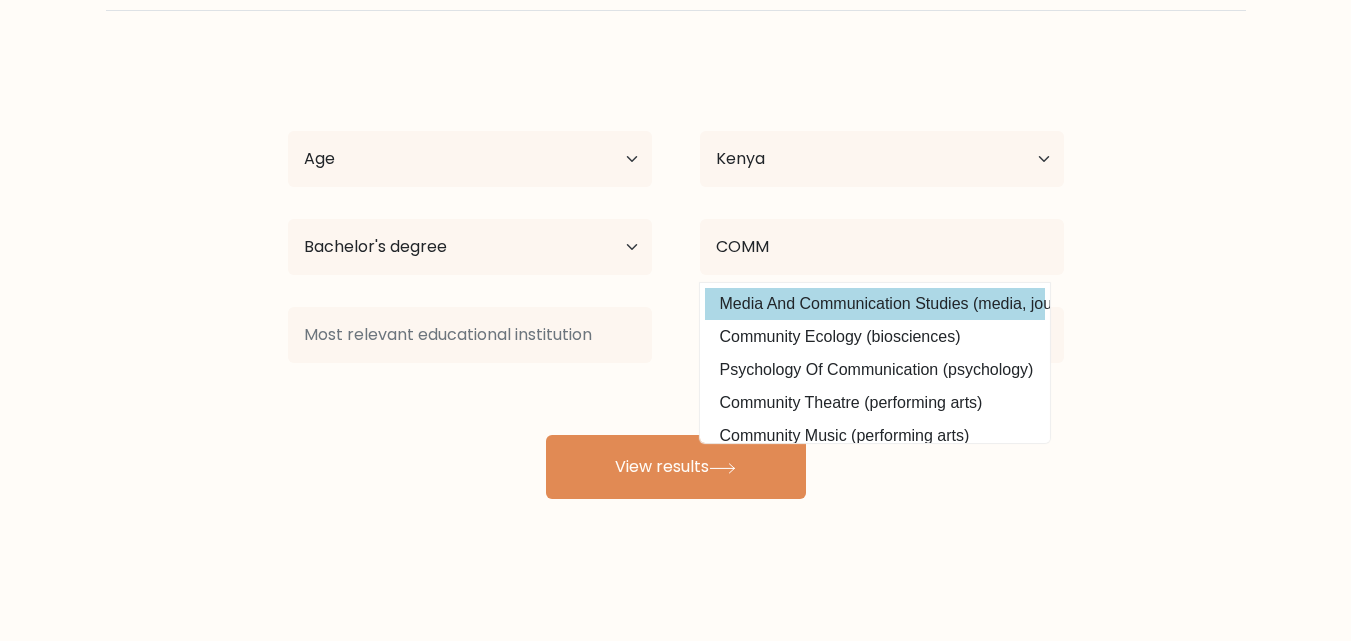 click on "Media And Communication Studies (media, journalism and communications)" at bounding box center (875, 304) 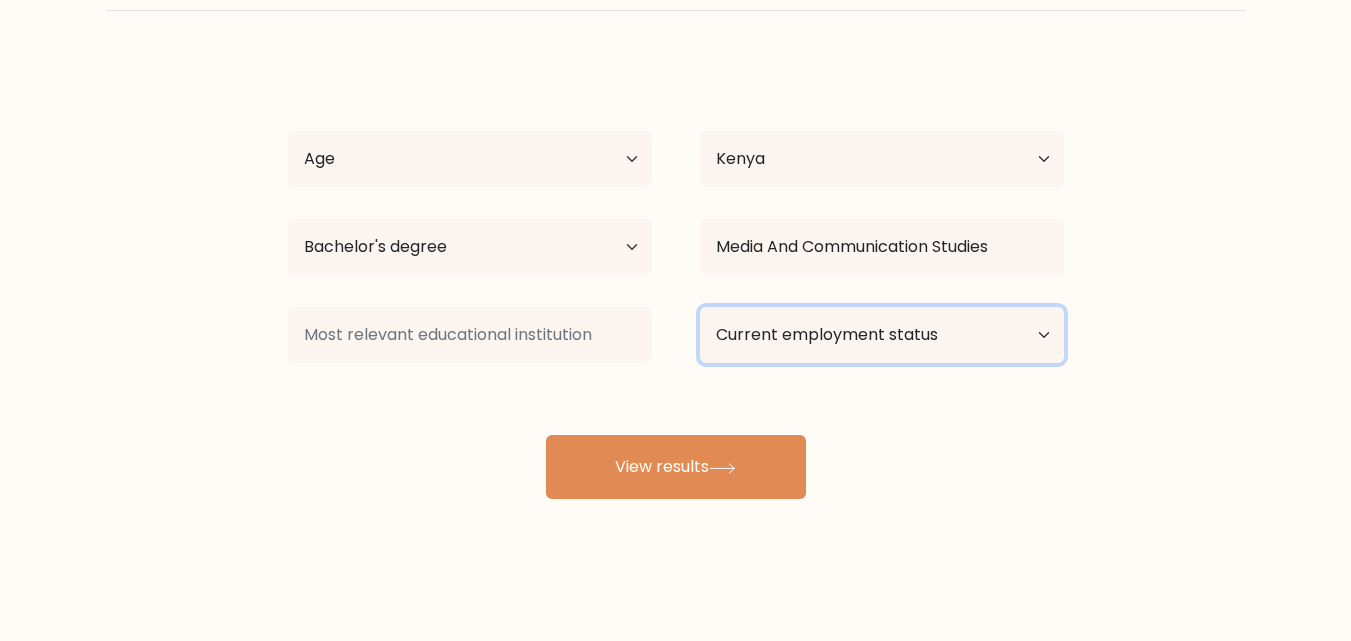 click on "Current employment status
Employed
Student
Retired
Other / prefer not to answer" at bounding box center (882, 335) 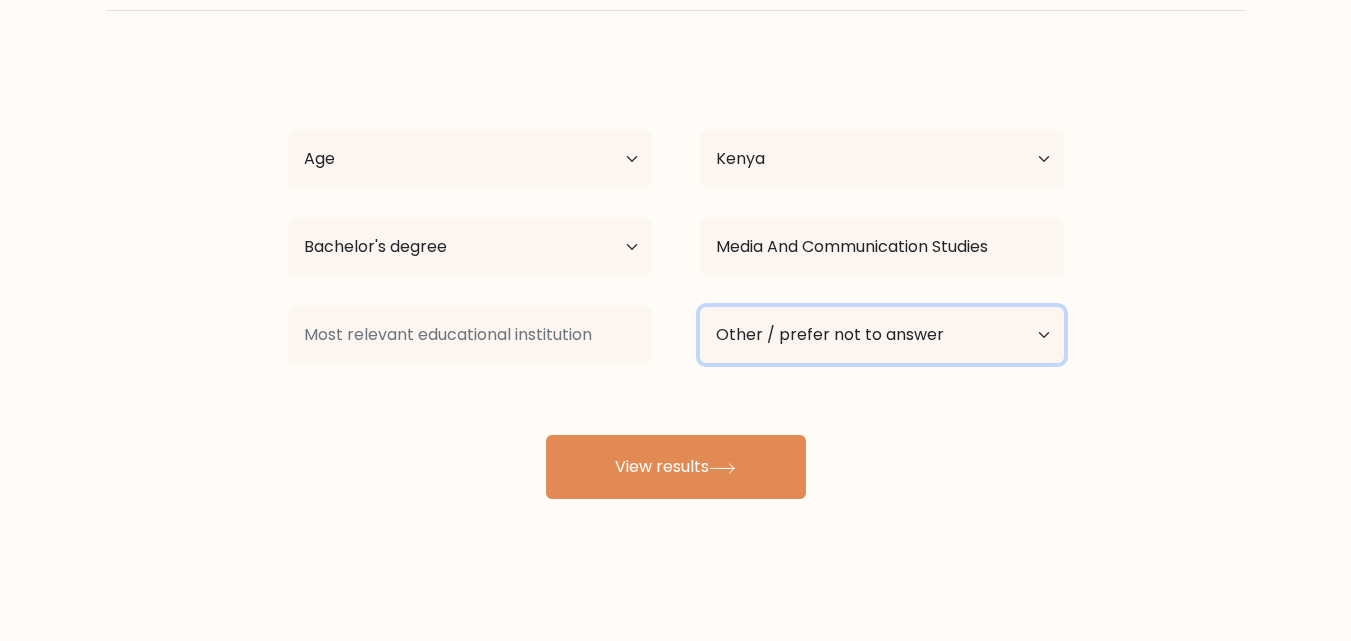 click on "Current employment status
Employed
Student
Retired
Other / prefer not to answer" at bounding box center (882, 335) 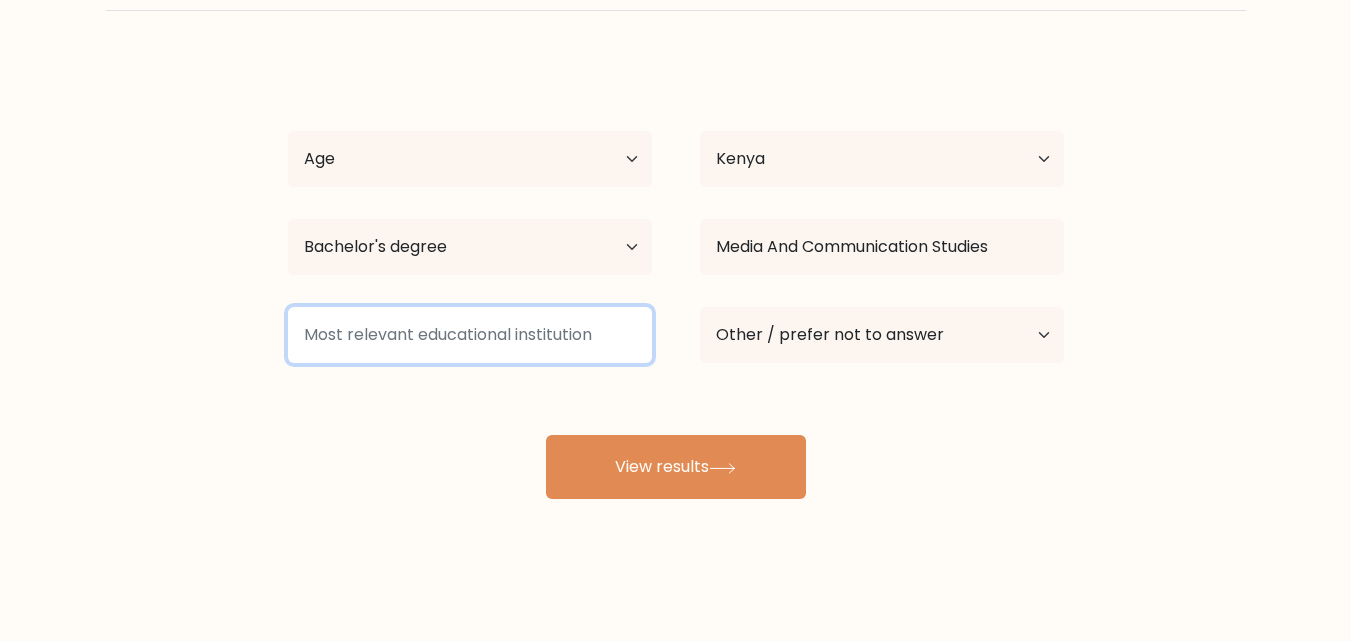 click at bounding box center (470, 335) 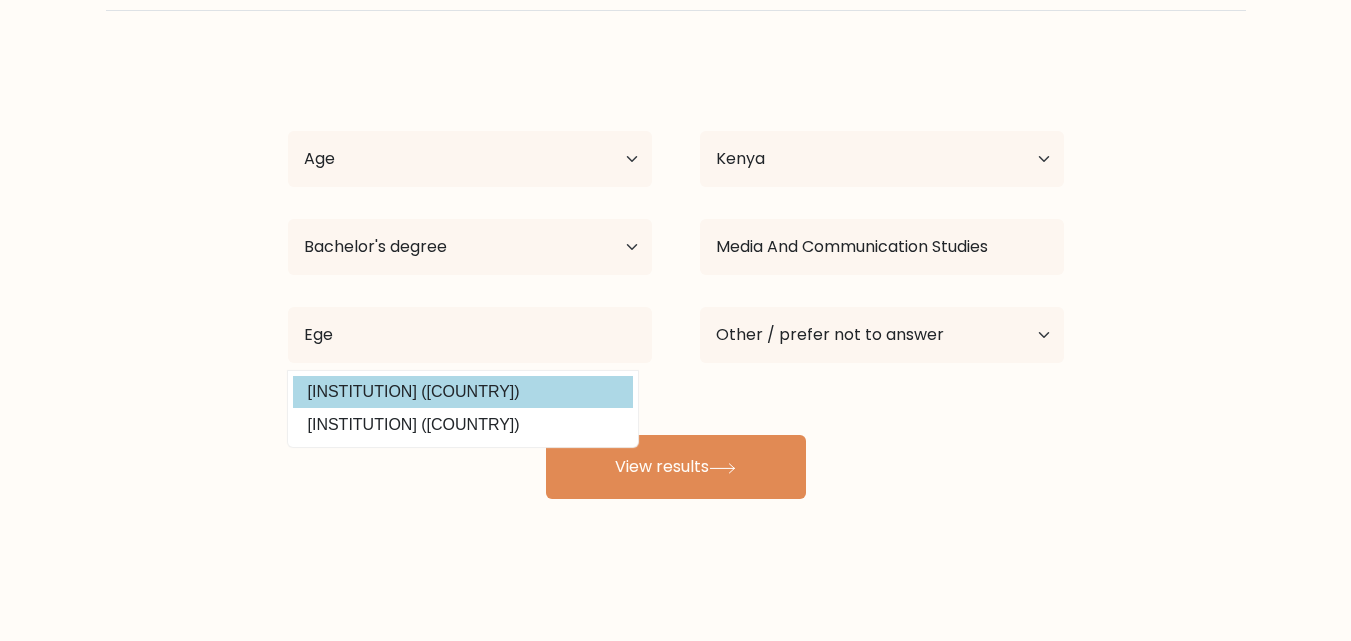 click on "Egerton University (Kenya)" at bounding box center (463, 392) 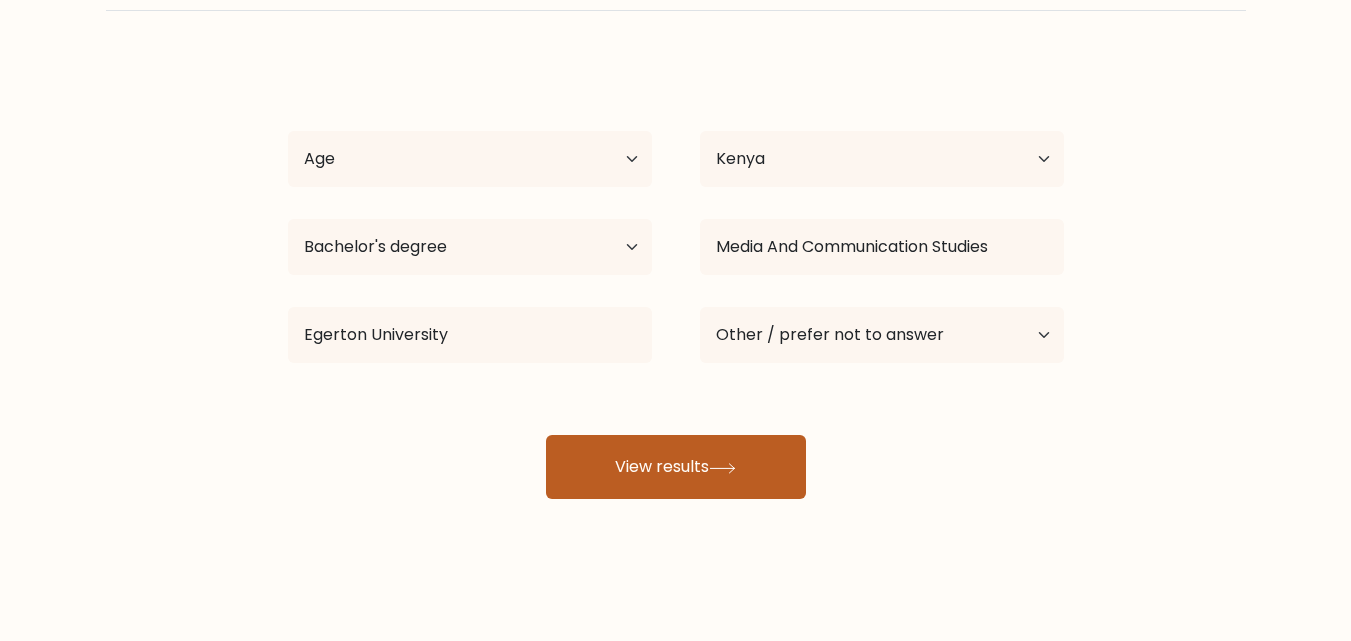 click on "View results" at bounding box center (676, 467) 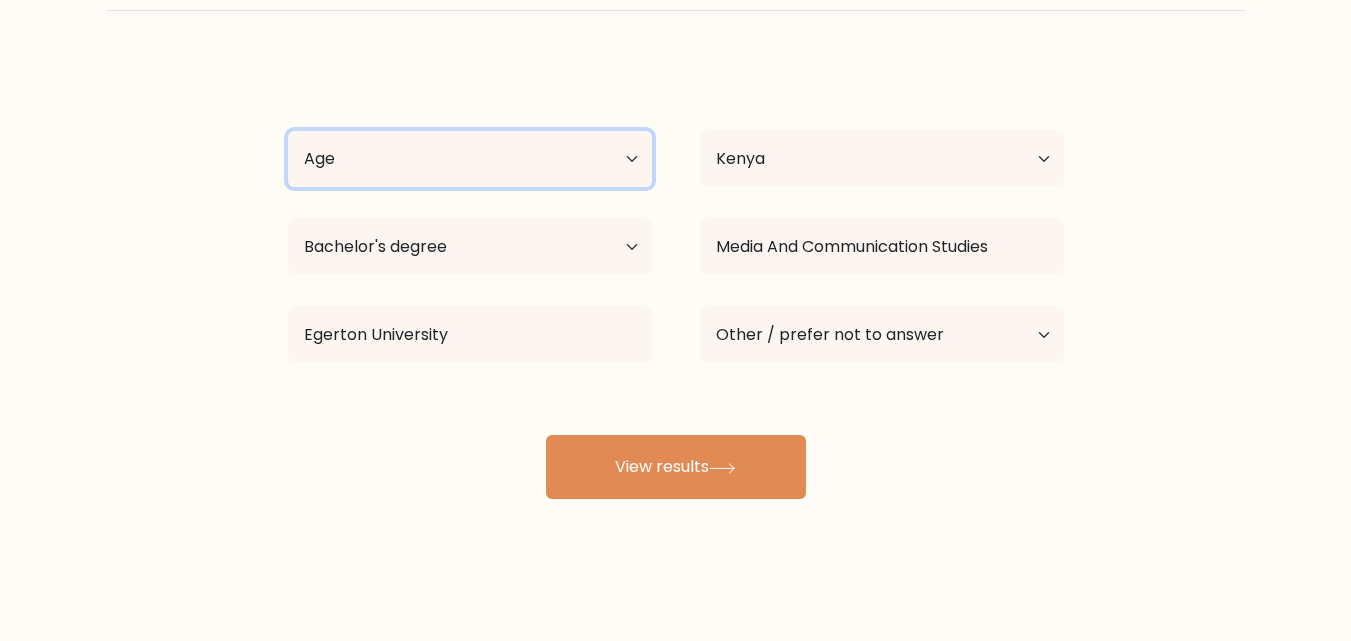 click on "Age
Under 18 years old
18-24 years old
25-34 years old
35-44 years old
45-54 years old
55-64 years old
65 years old and above" at bounding box center (470, 159) 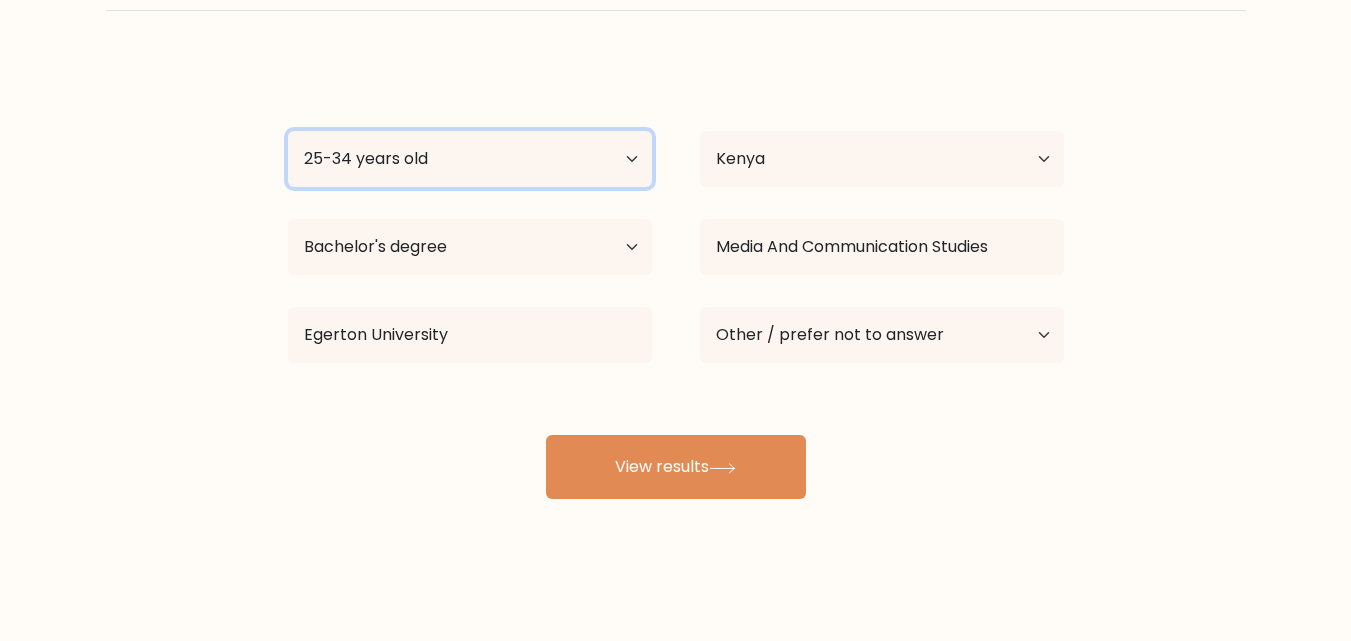 click on "Age
Under 18 years old
18-24 years old
25-34 years old
35-44 years old
45-54 years old
55-64 years old
65 years old and above" at bounding box center [470, 159] 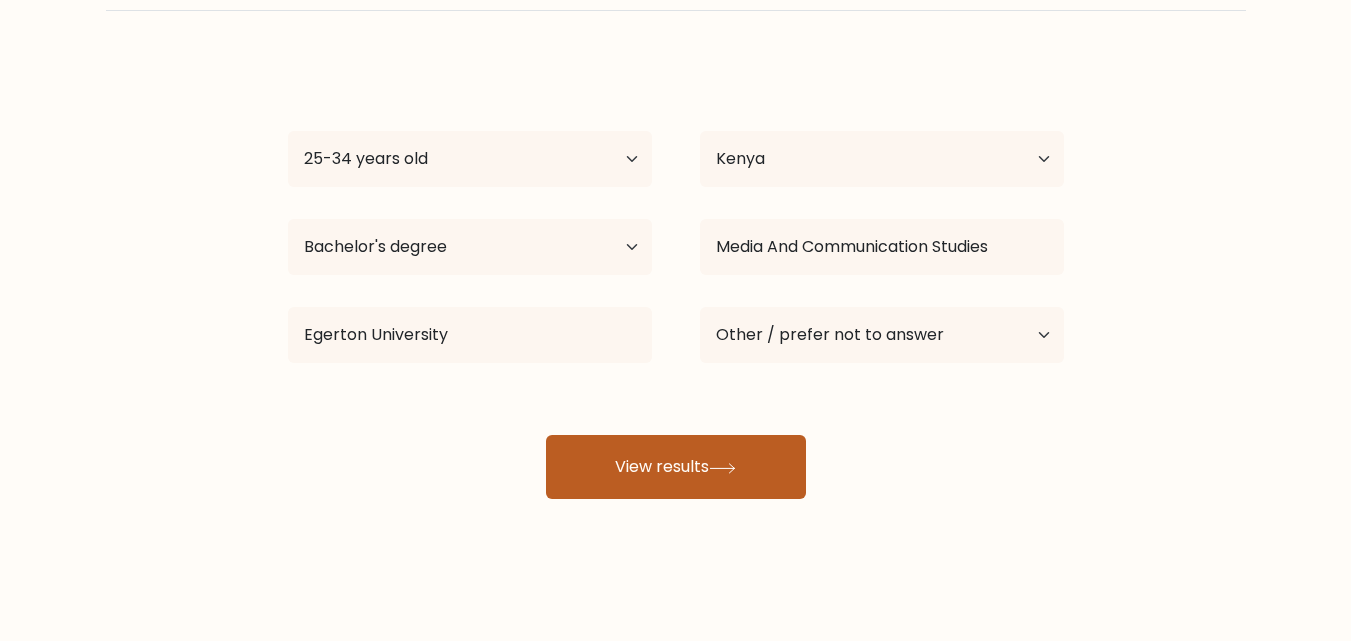 click on "View results" at bounding box center [676, 467] 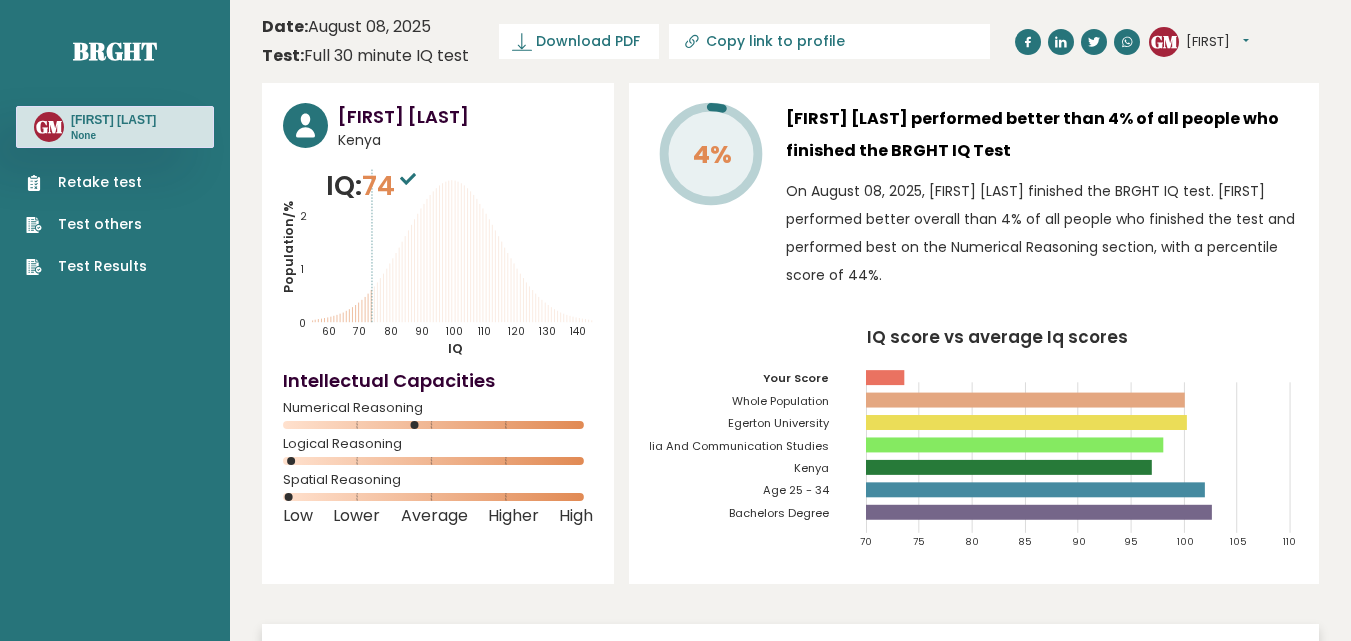 scroll, scrollTop: 0, scrollLeft: 0, axis: both 